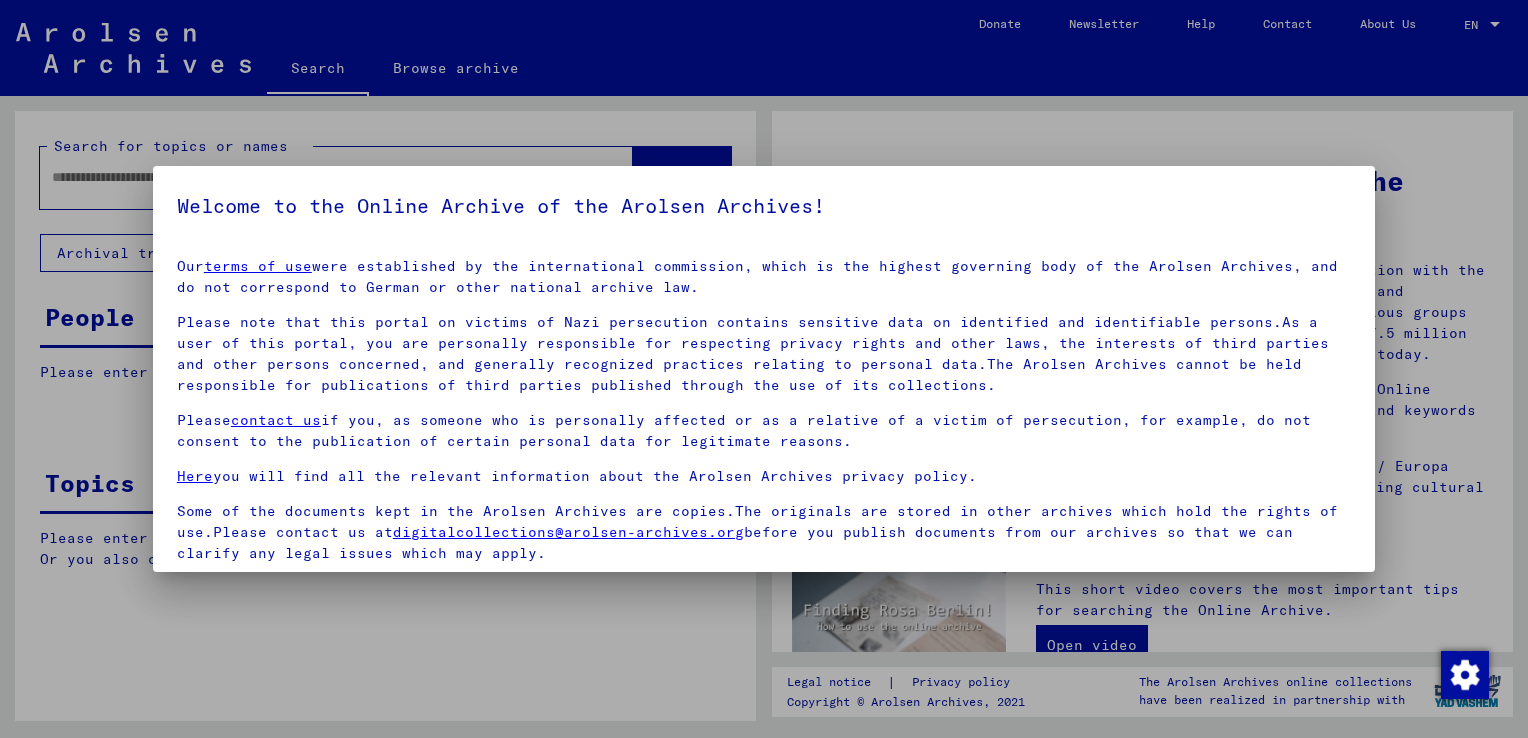 scroll, scrollTop: 0, scrollLeft: 0, axis: both 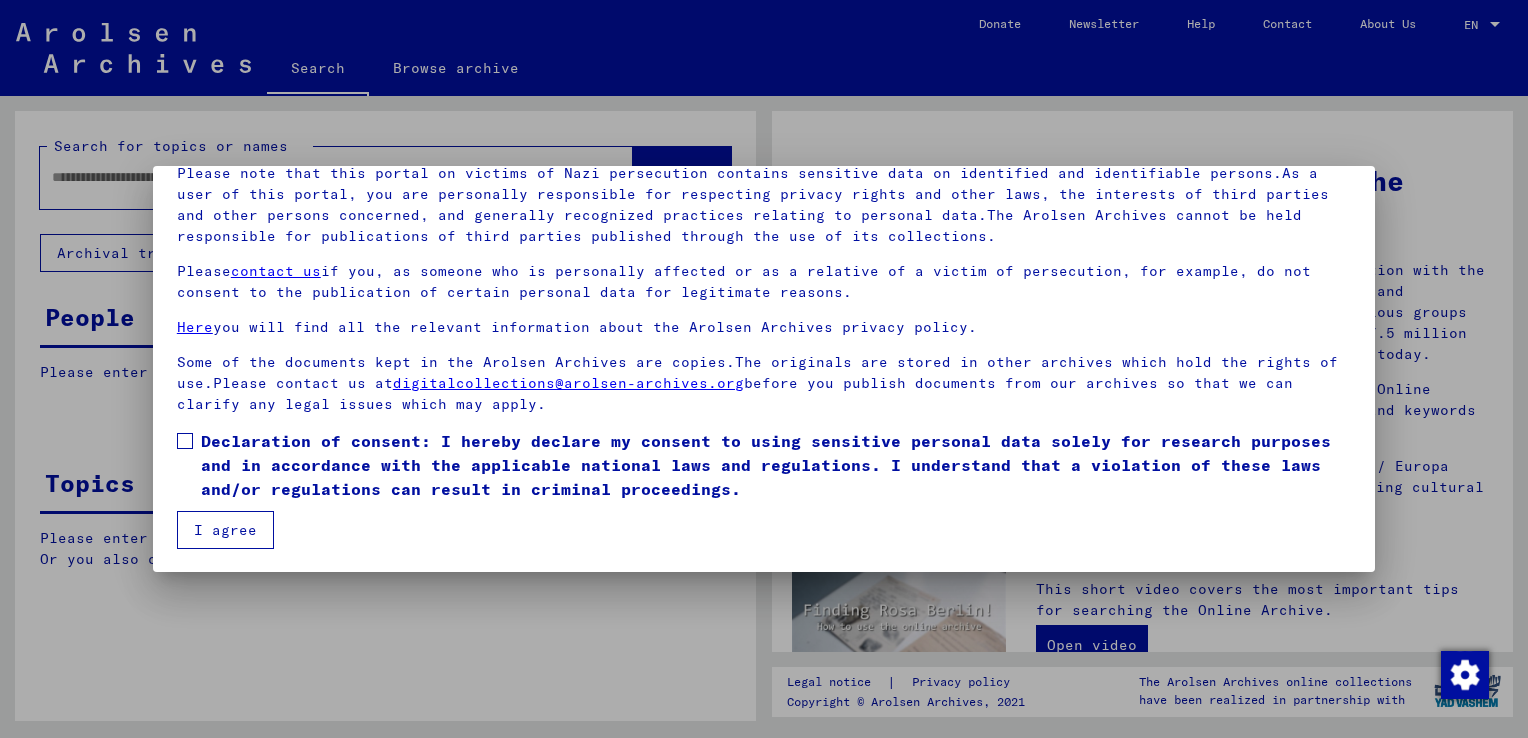 click at bounding box center (185, 441) 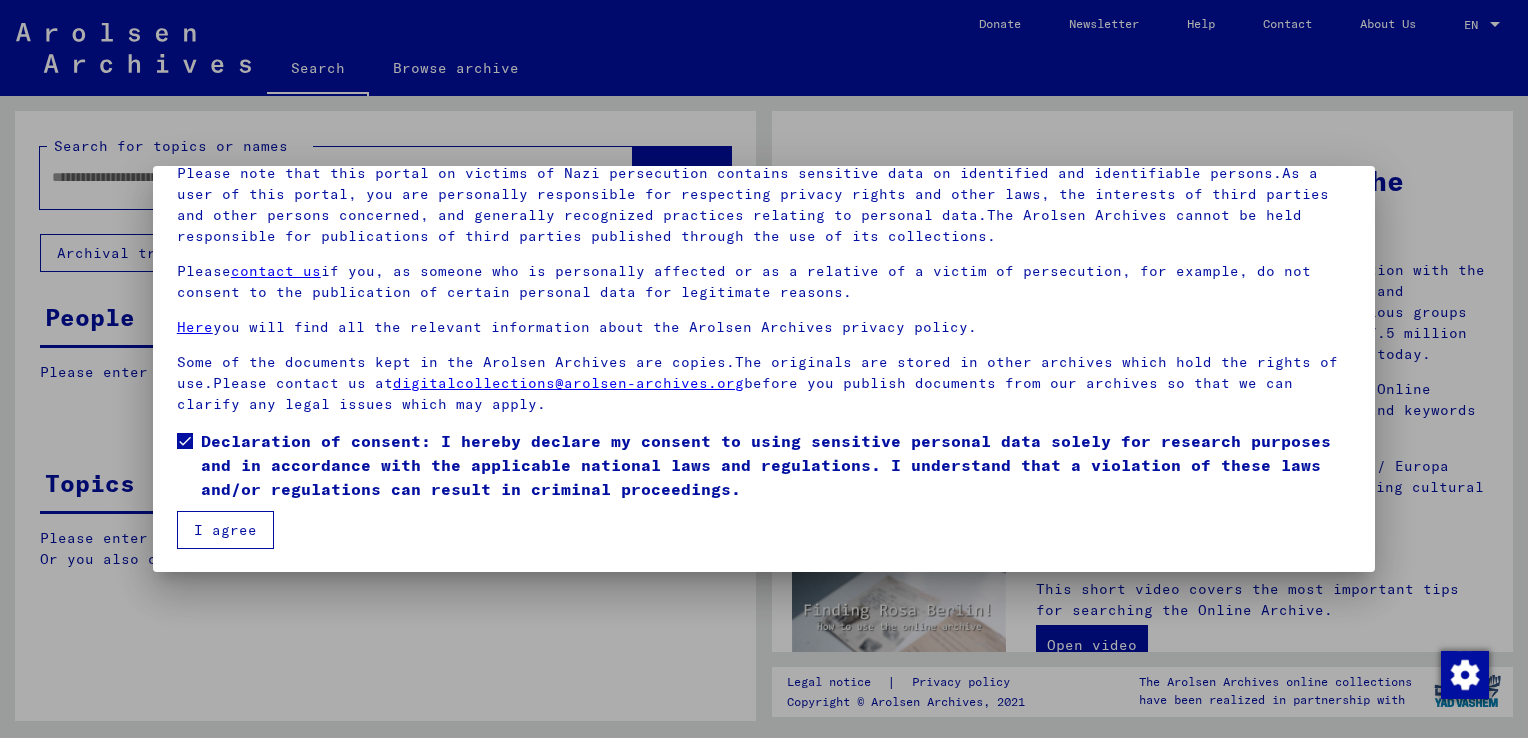 drag, startPoint x: 225, startPoint y: 529, endPoint x: 230, endPoint y: 510, distance: 19.646883 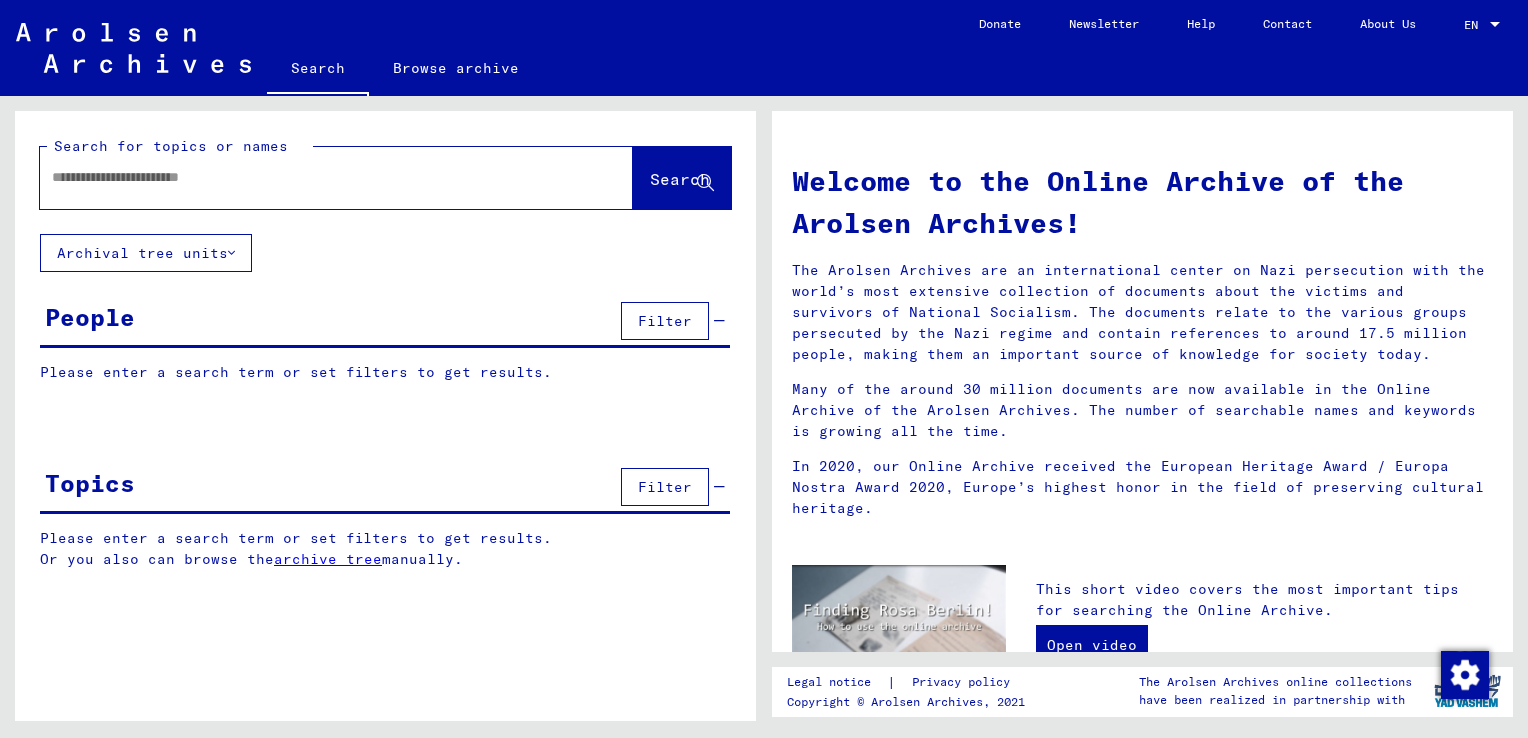 click at bounding box center [312, 177] 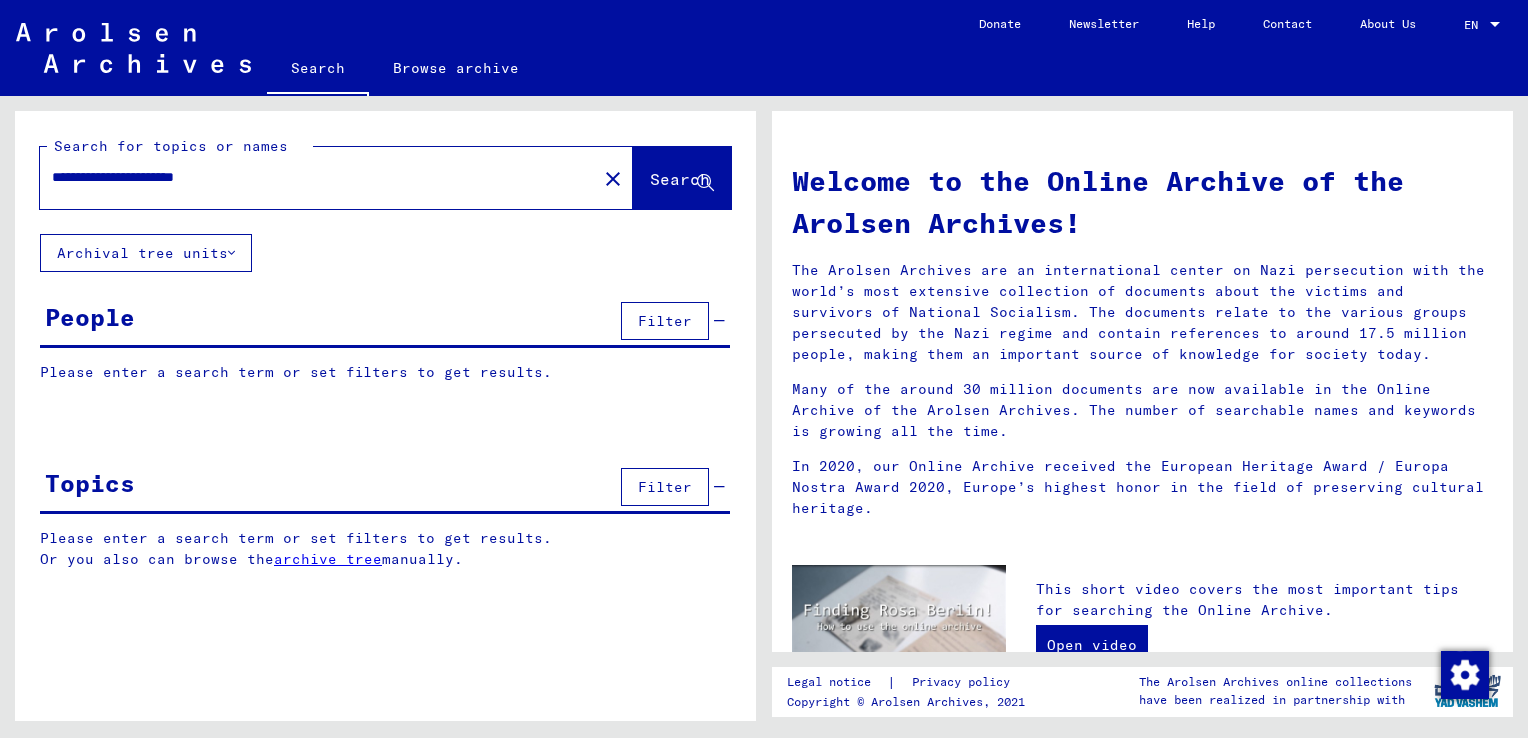 click on "Search" 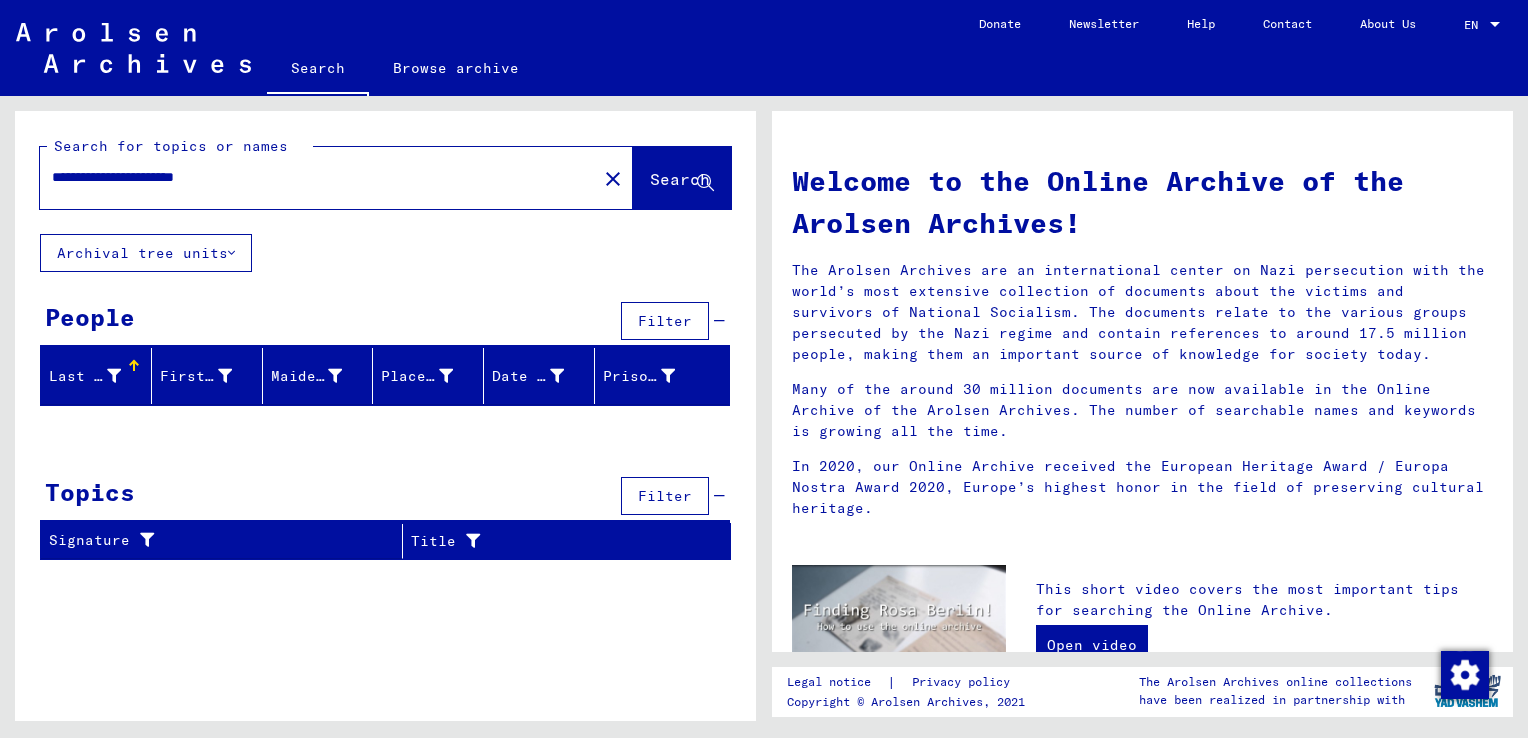 click on "**********" at bounding box center (312, 177) 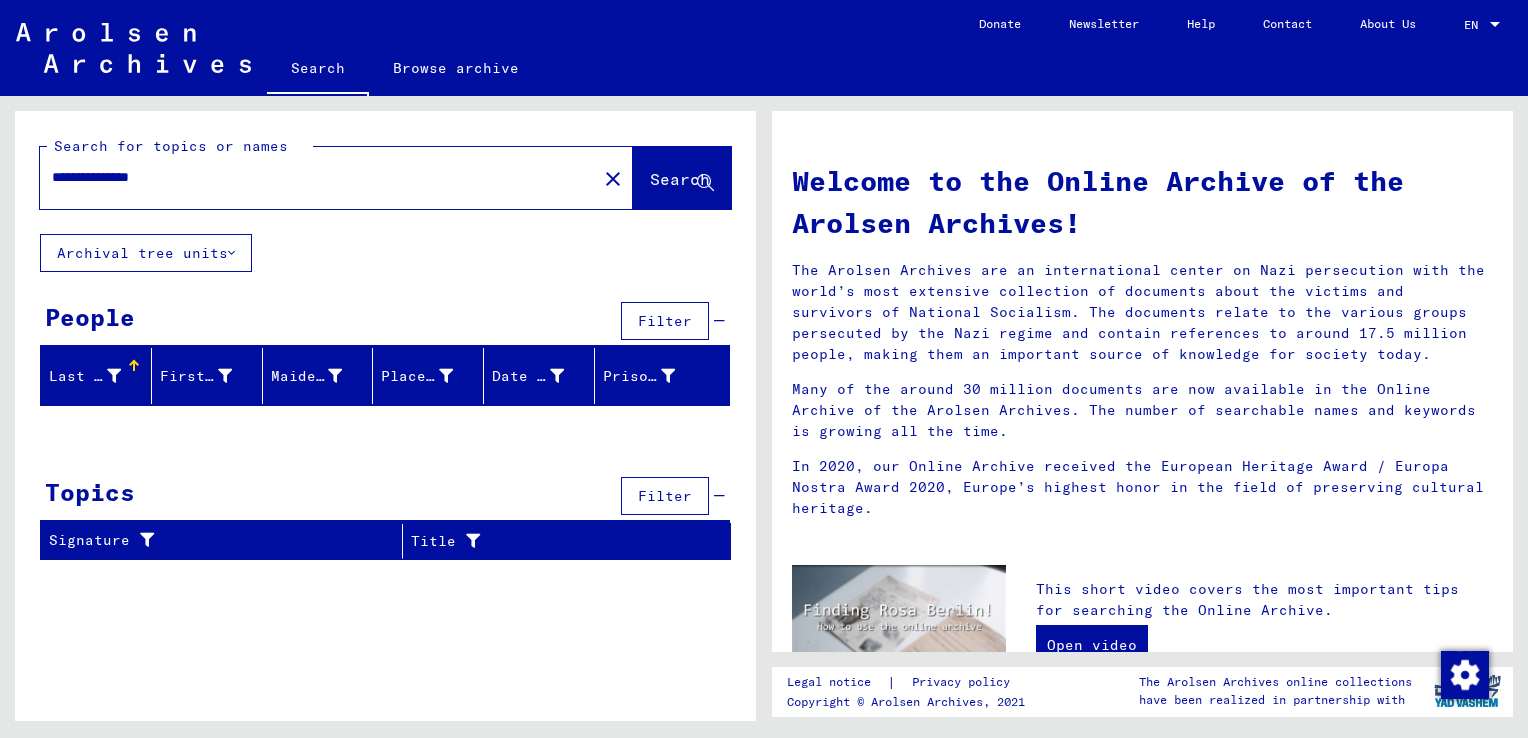 type on "**********" 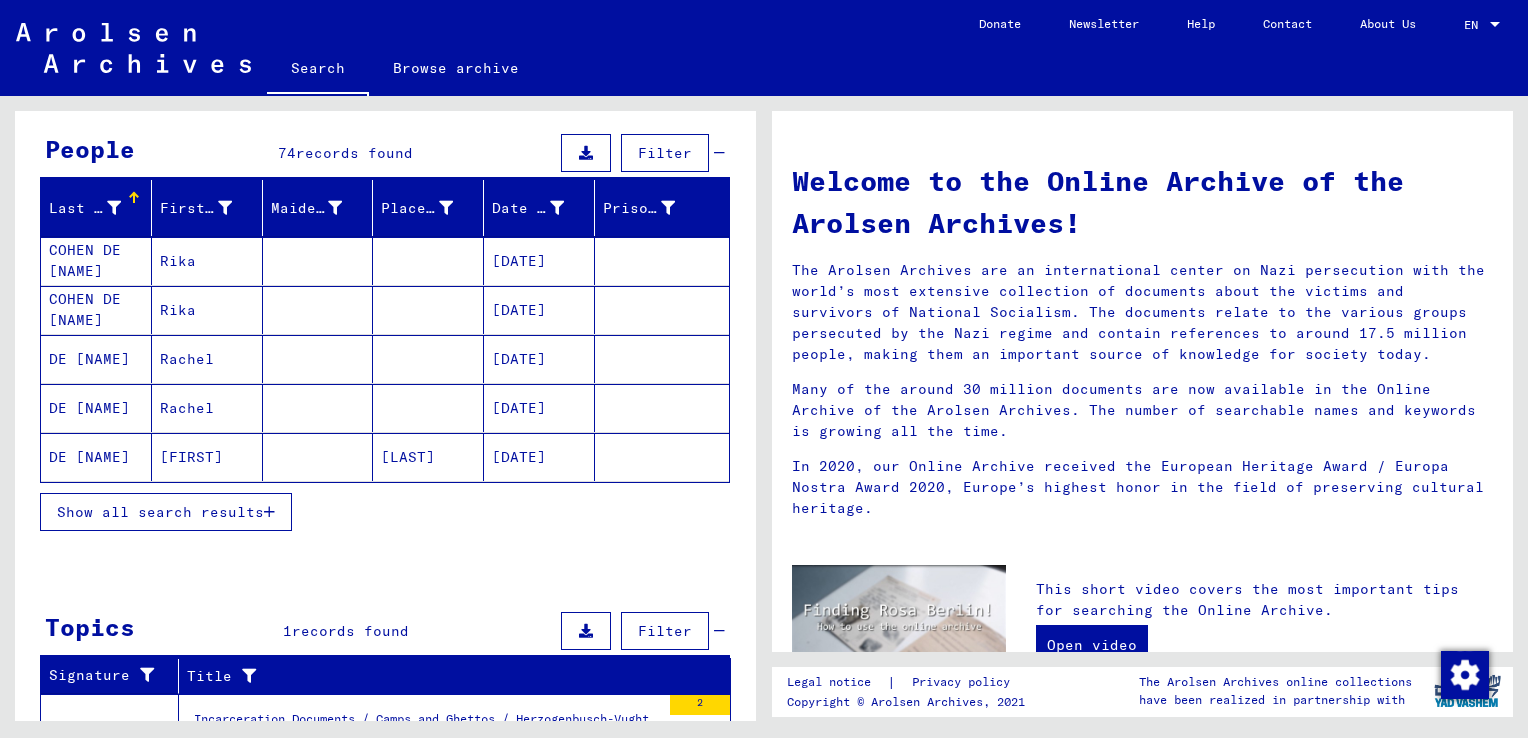 scroll, scrollTop: 200, scrollLeft: 0, axis: vertical 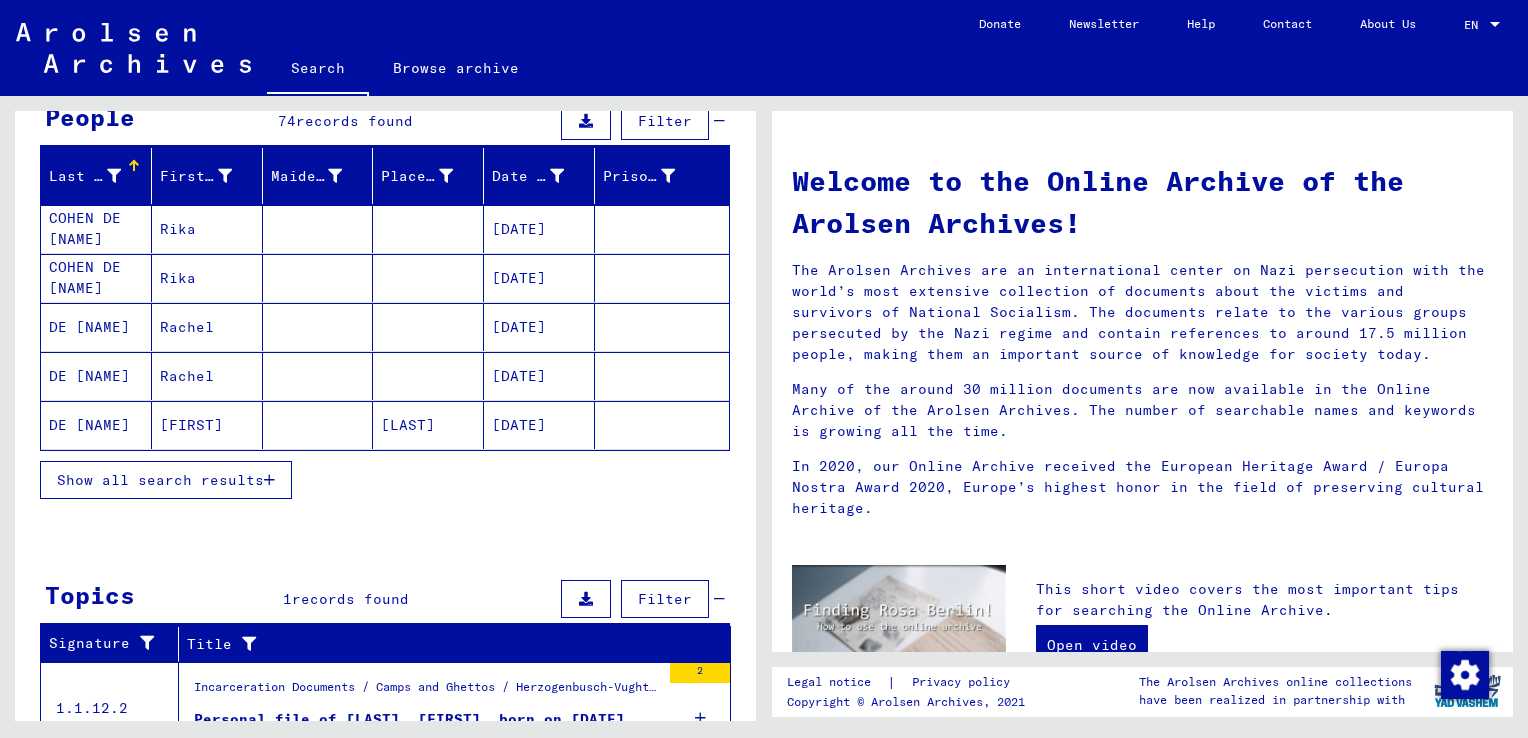 click on "Rachel" at bounding box center [207, 425] 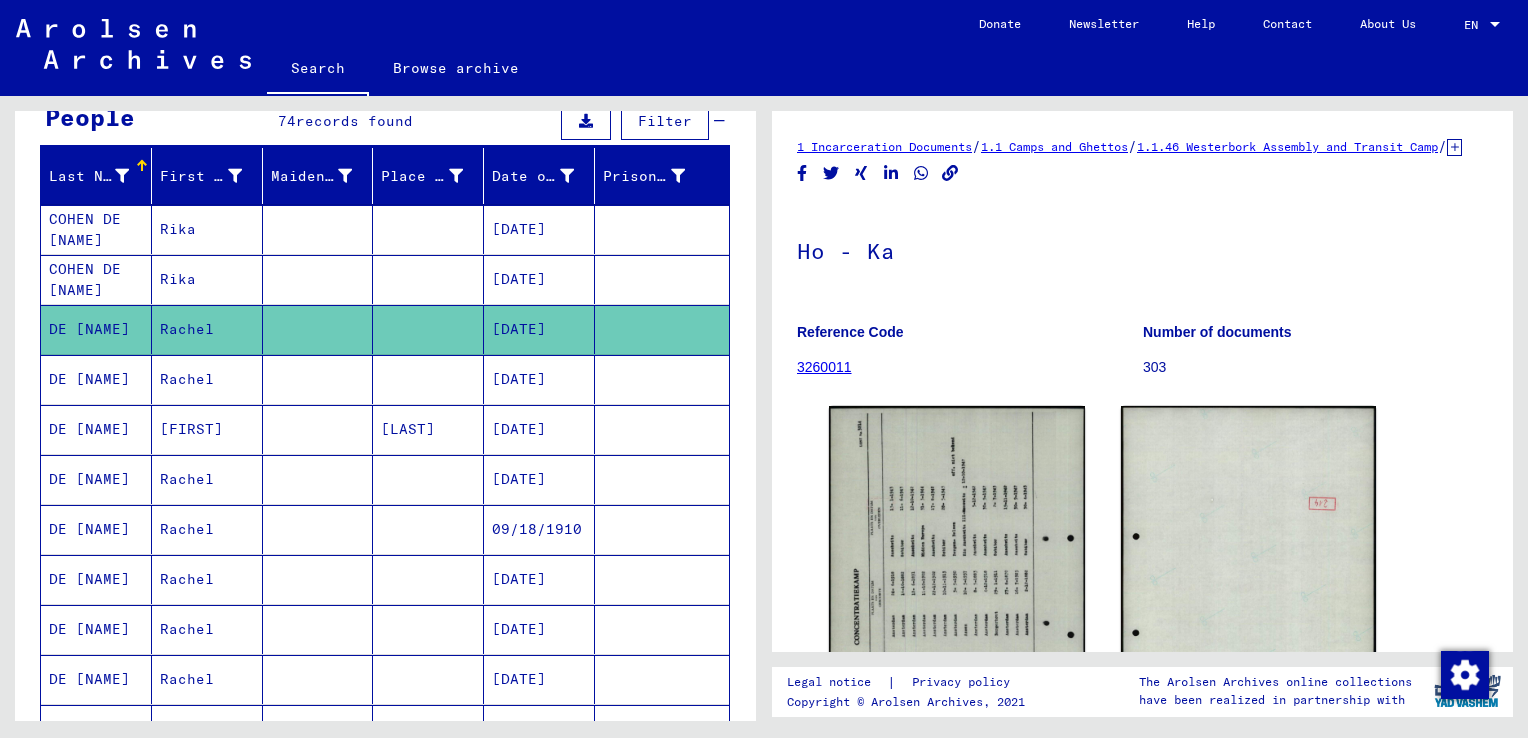 scroll, scrollTop: 0, scrollLeft: 0, axis: both 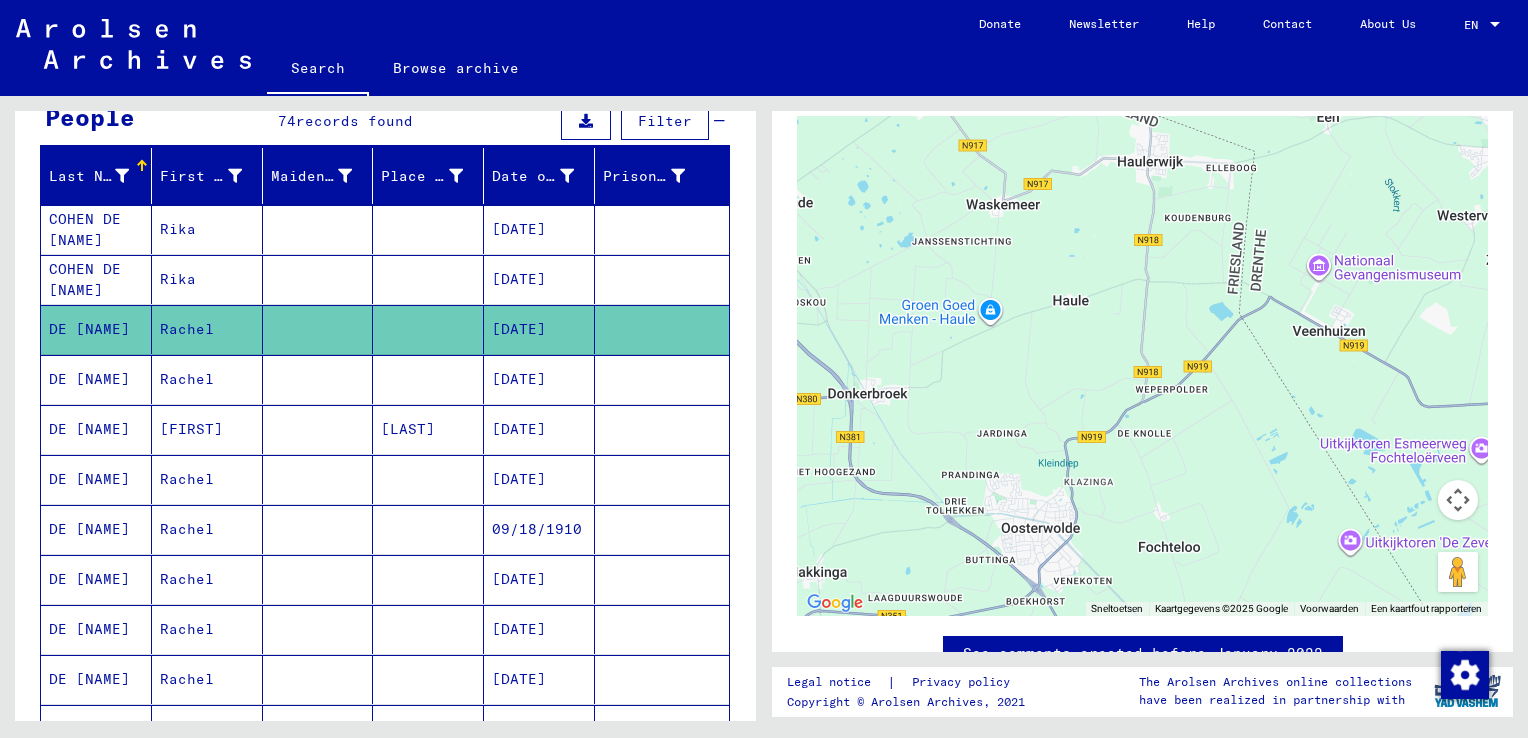 click on "Rachel" at bounding box center [207, 429] 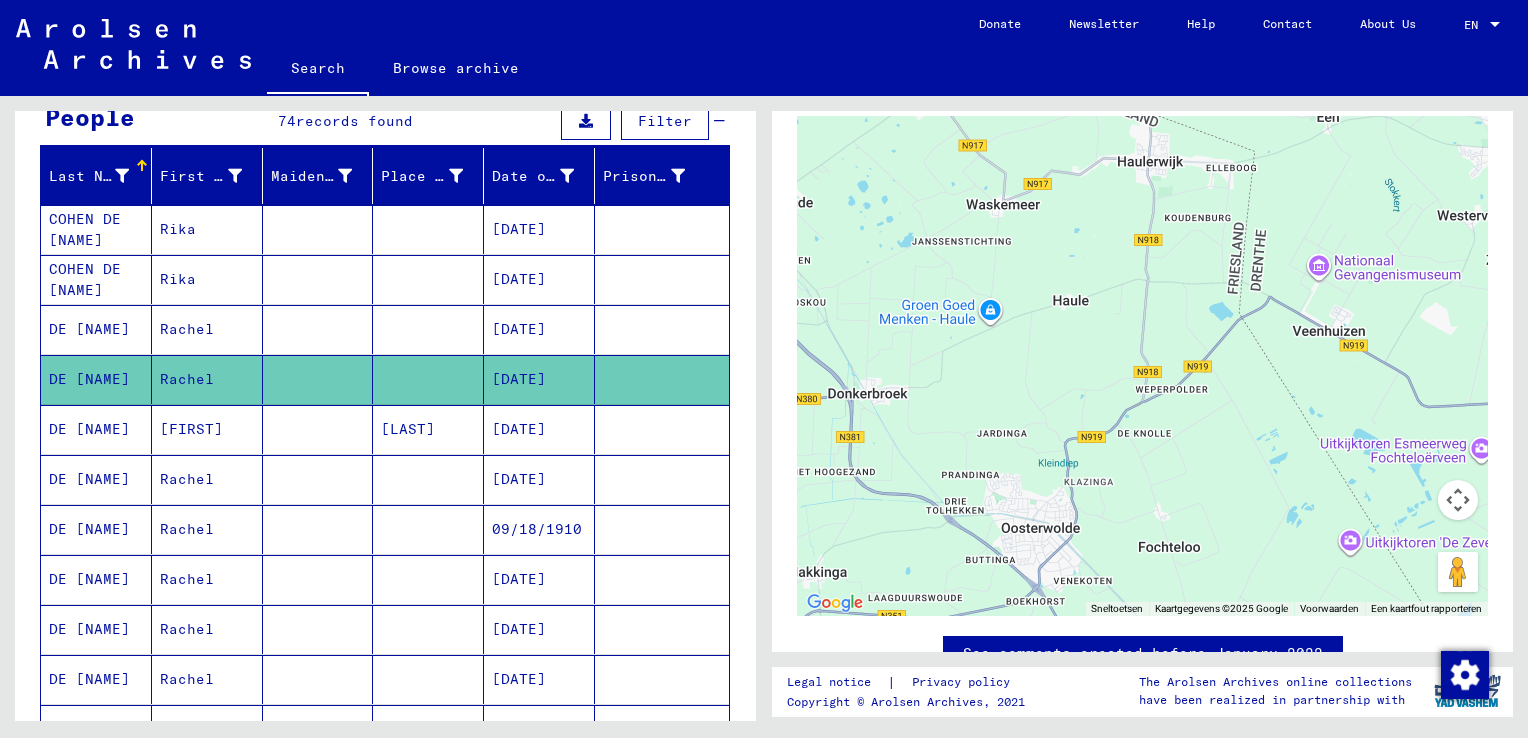 click on "Rachel" at bounding box center (207, 679) 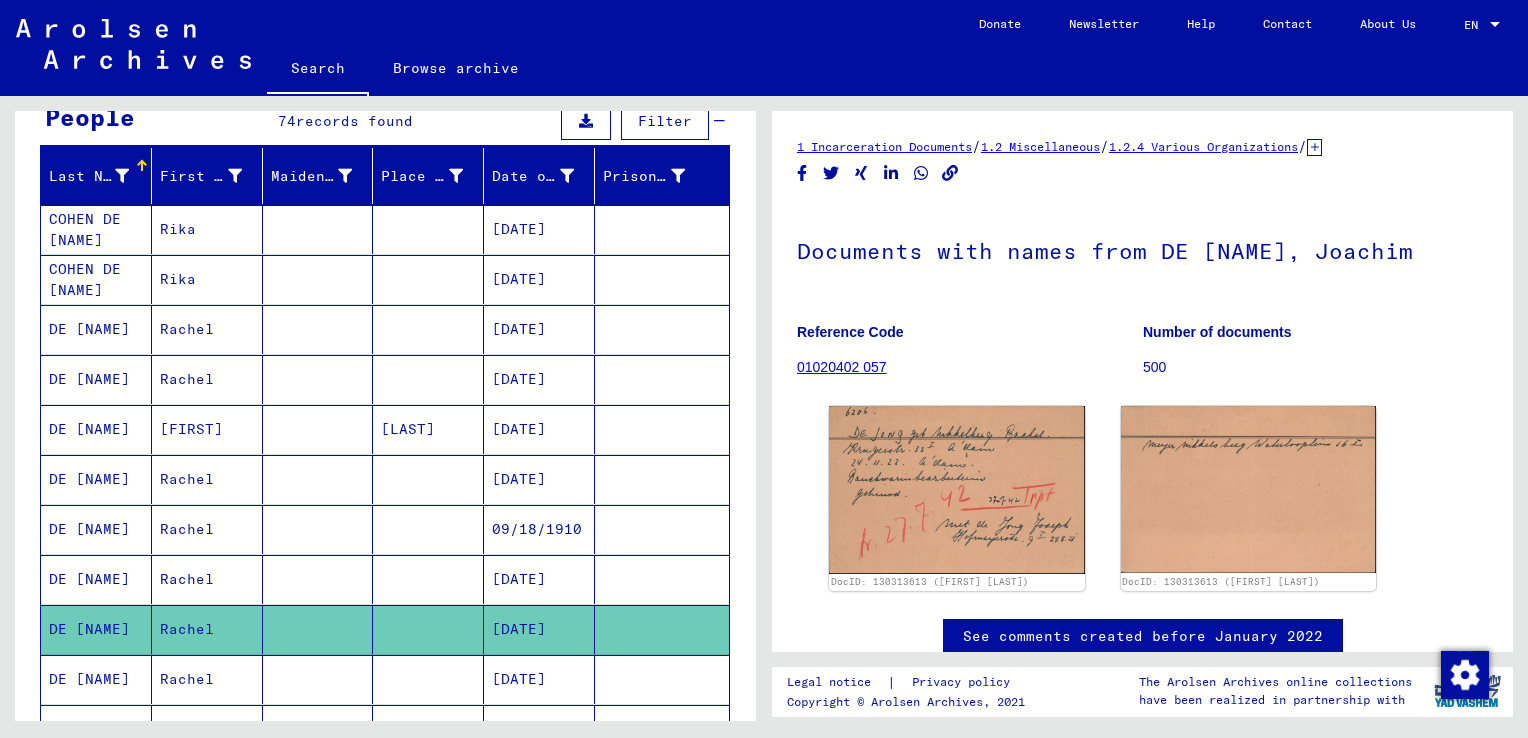 scroll, scrollTop: 0, scrollLeft: 0, axis: both 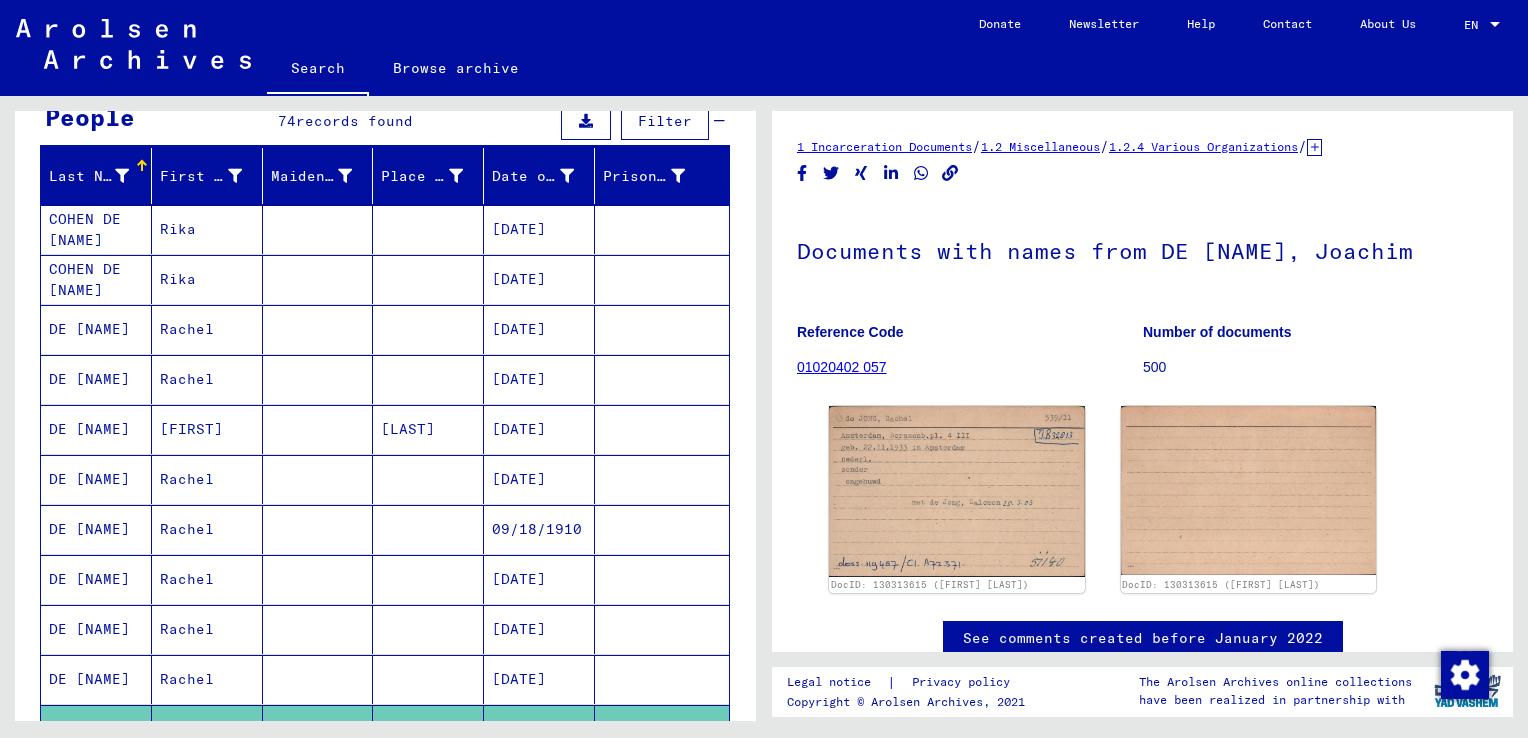 click on "[DATE]" at bounding box center (539, 729) 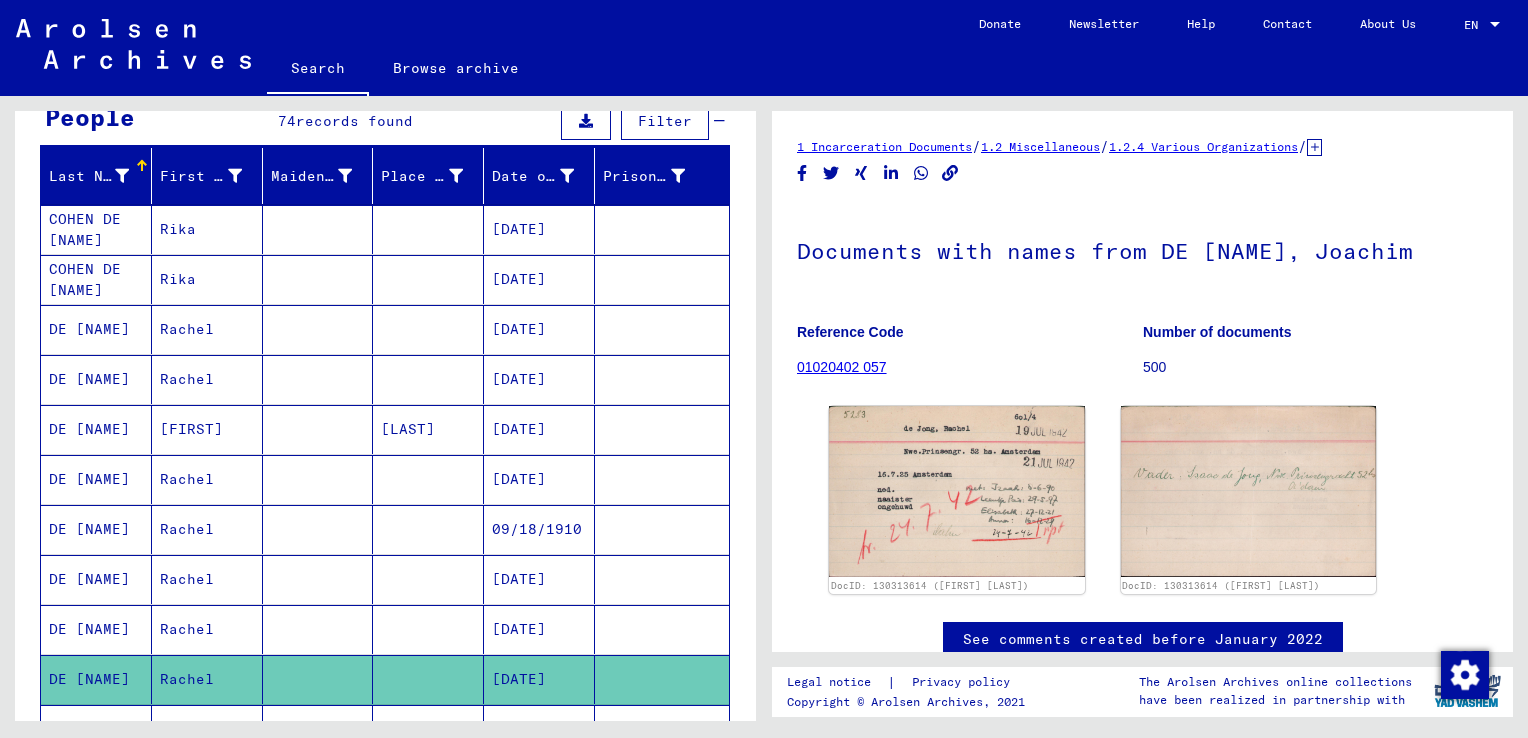 scroll, scrollTop: 0, scrollLeft: 0, axis: both 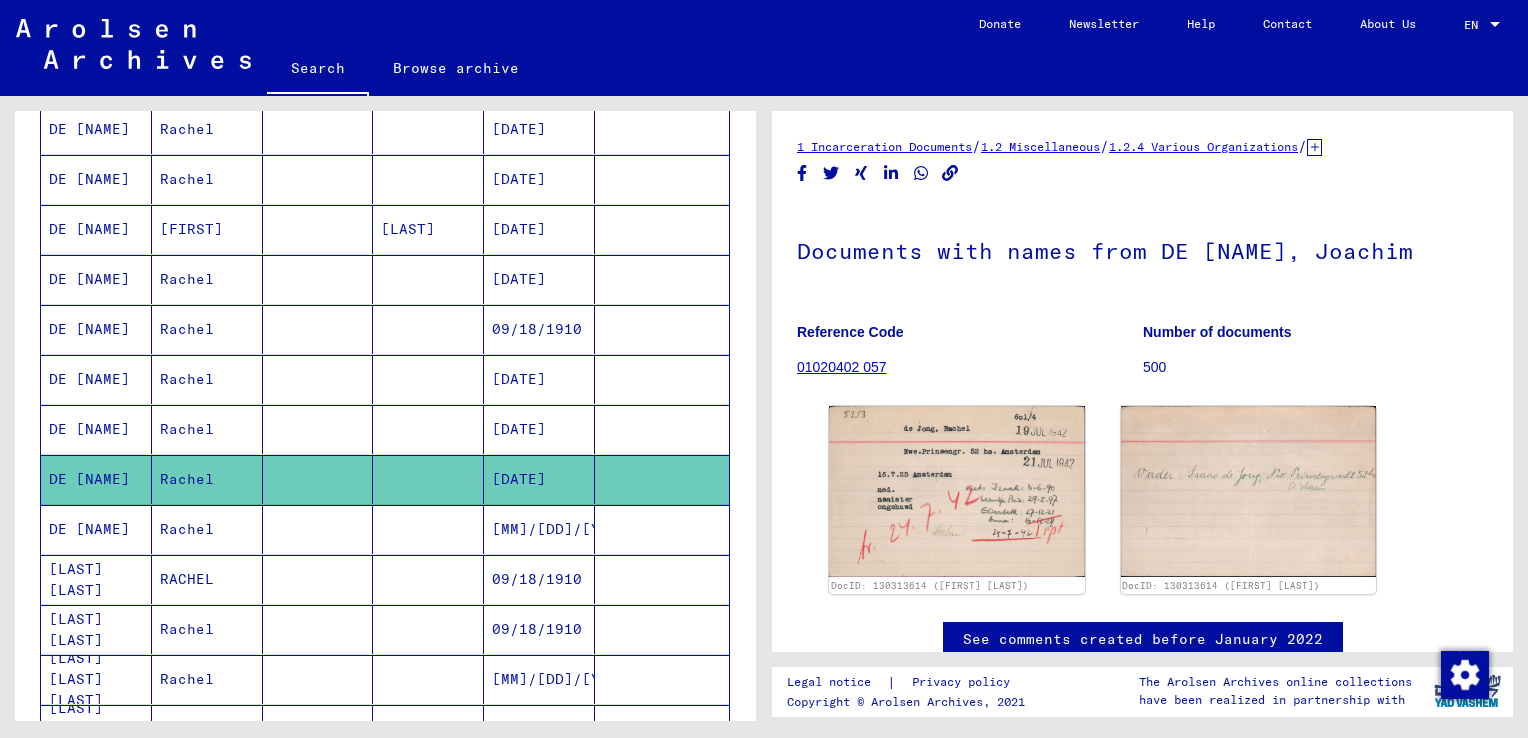 click on "[MM]/[DD]/[YYYY]" at bounding box center [539, 579] 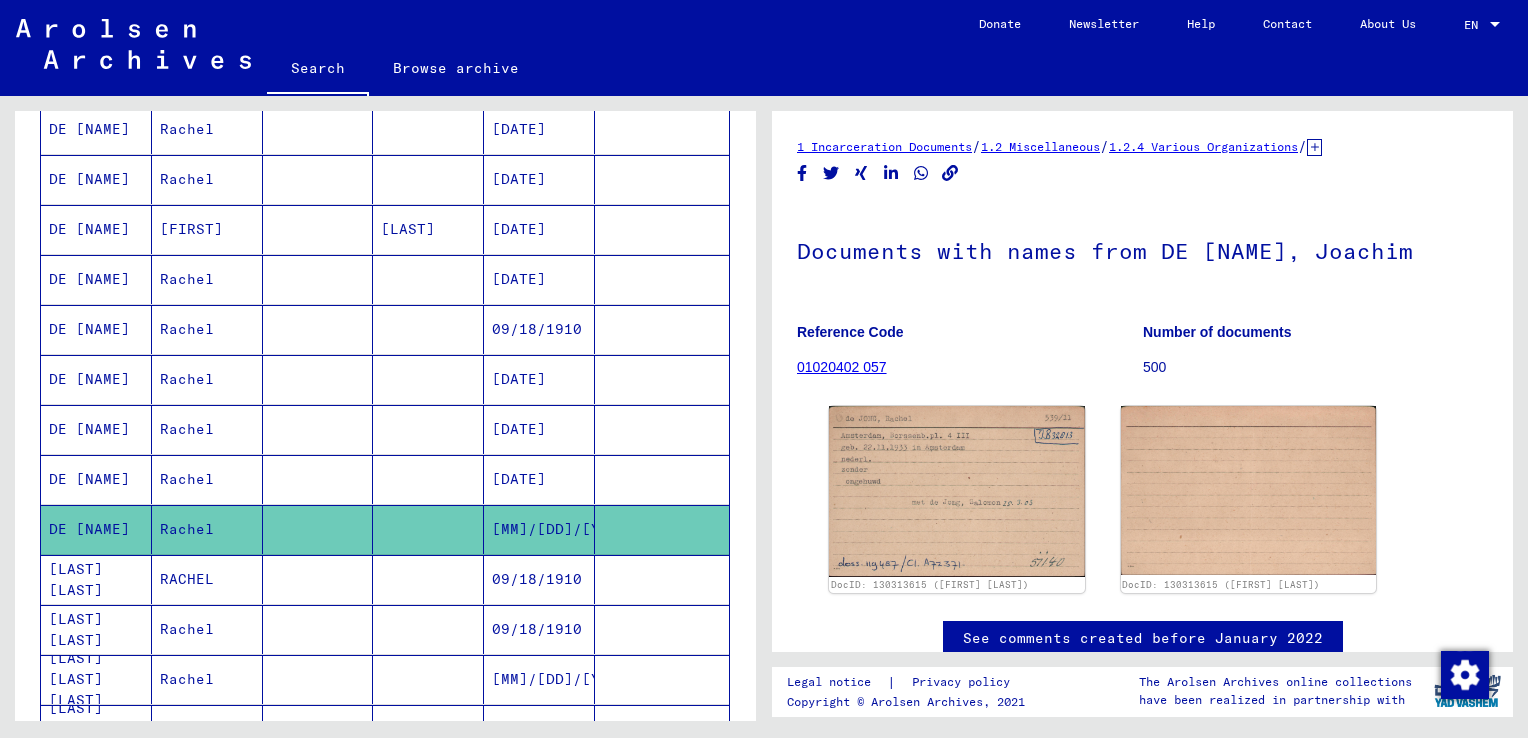 scroll, scrollTop: 0, scrollLeft: 0, axis: both 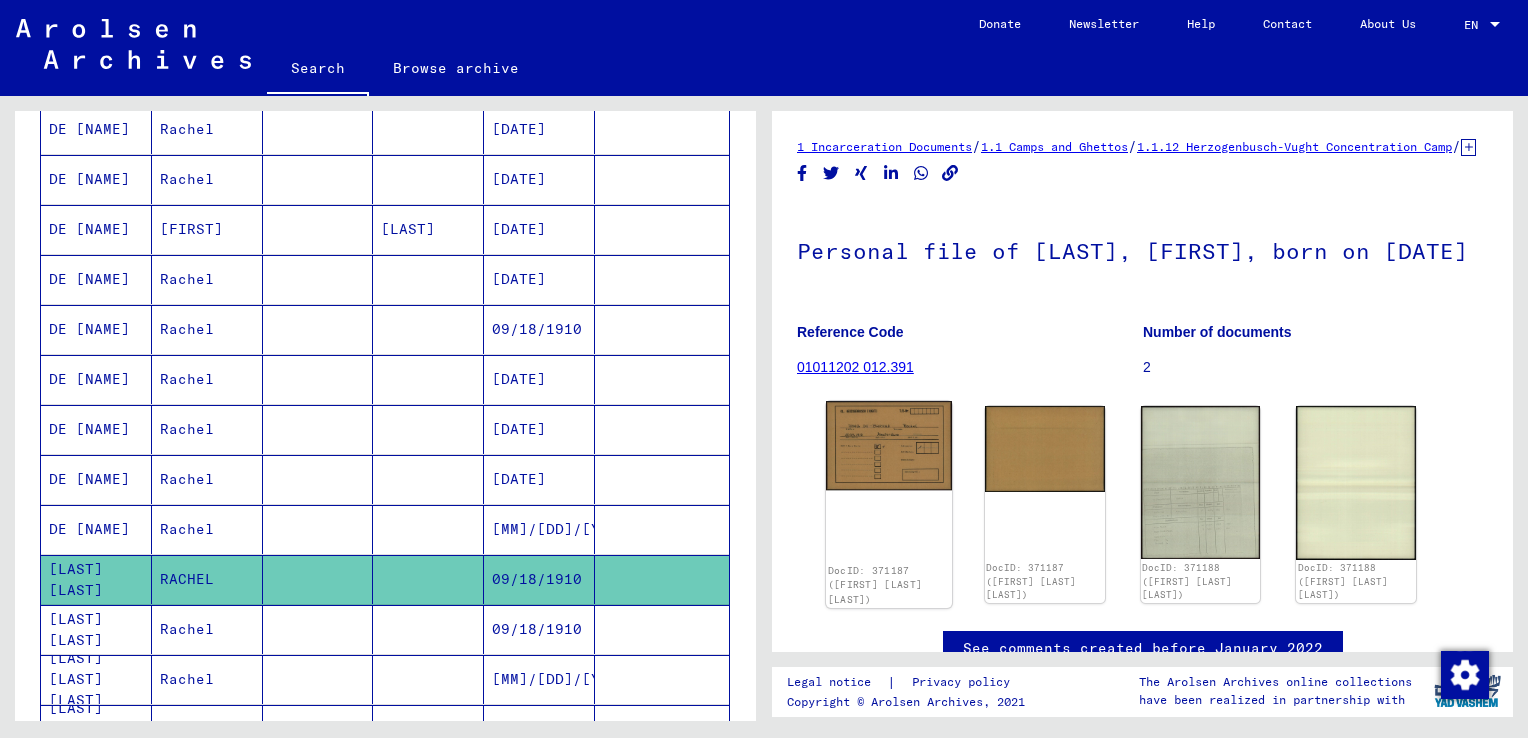 click 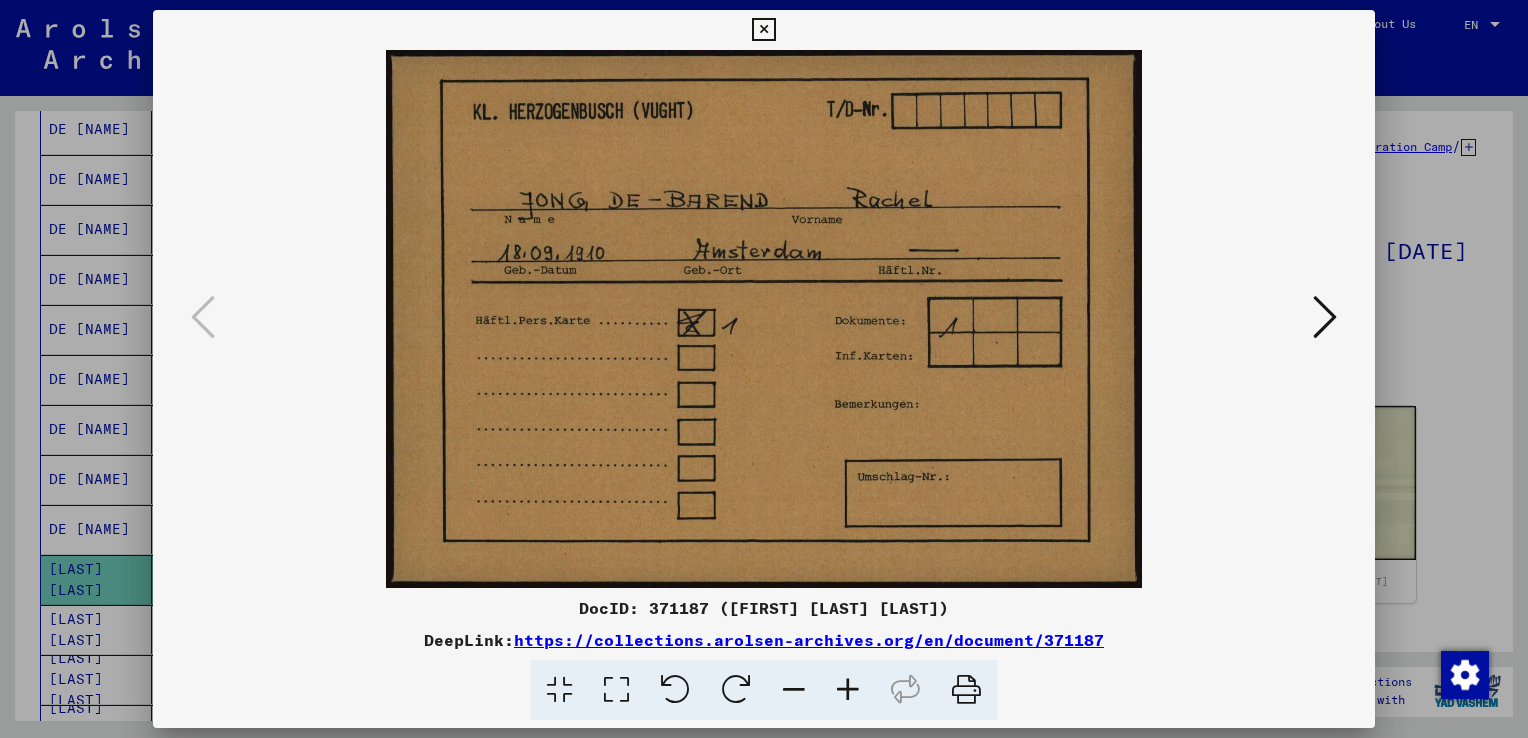 click at bounding box center (763, 30) 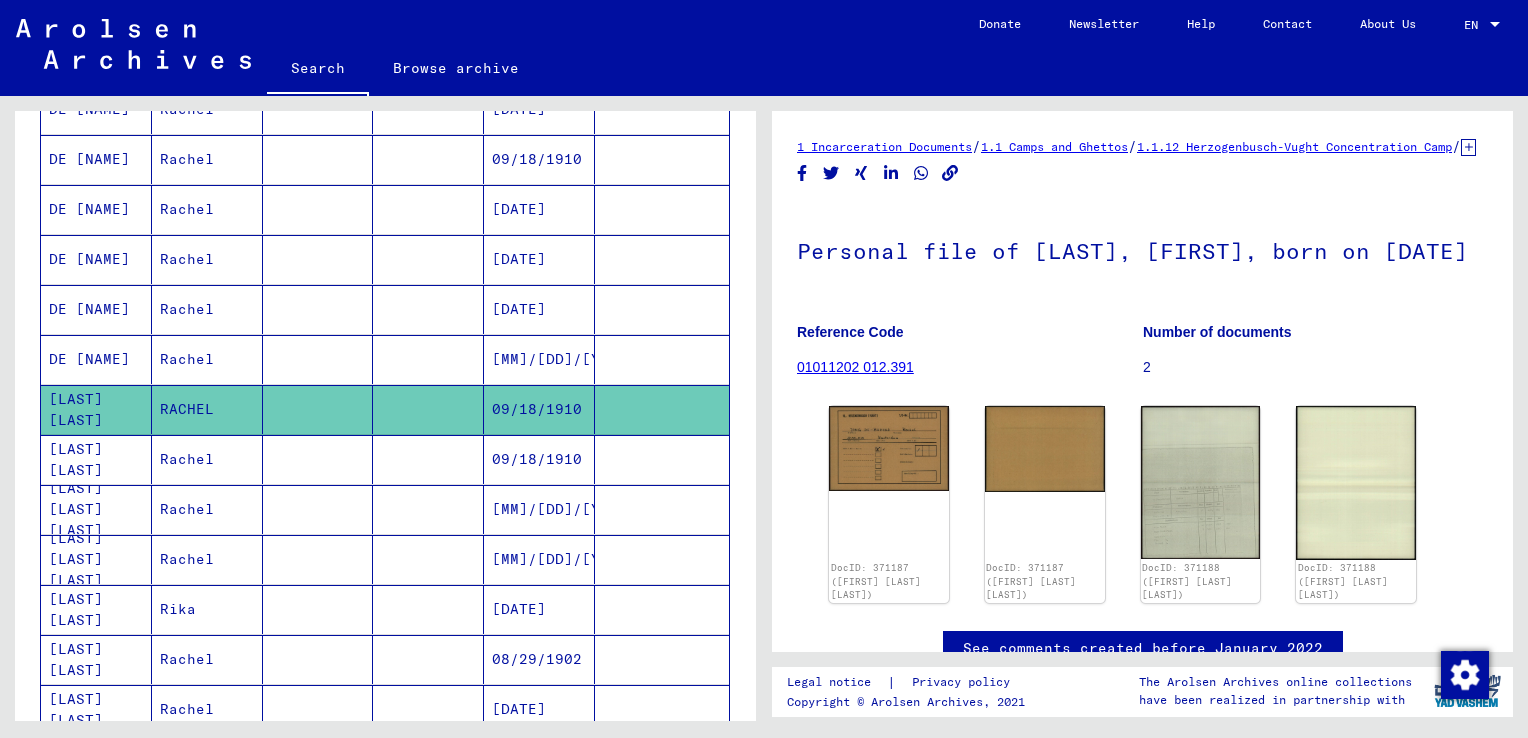 scroll, scrollTop: 700, scrollLeft: 0, axis: vertical 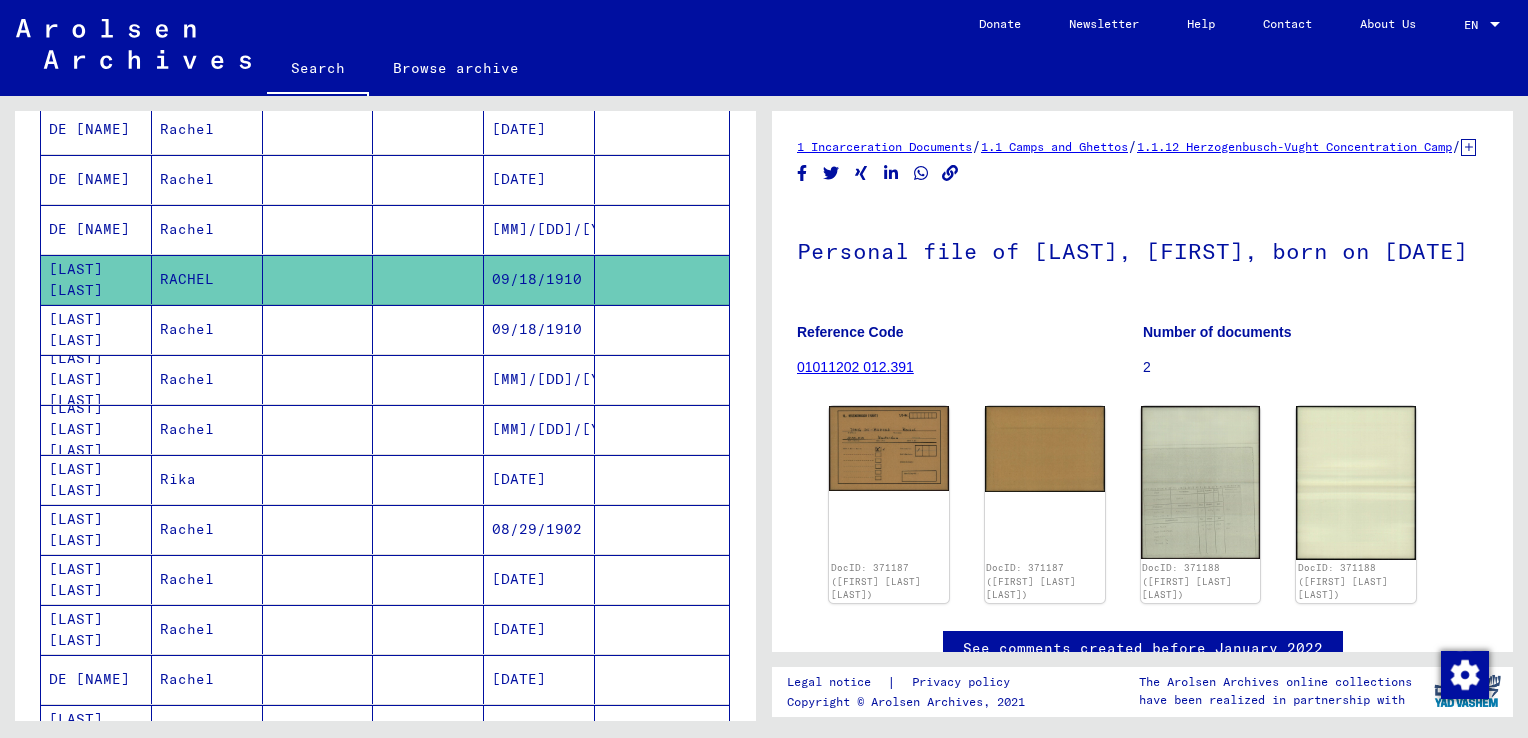 click on "Rachel" at bounding box center [207, 379] 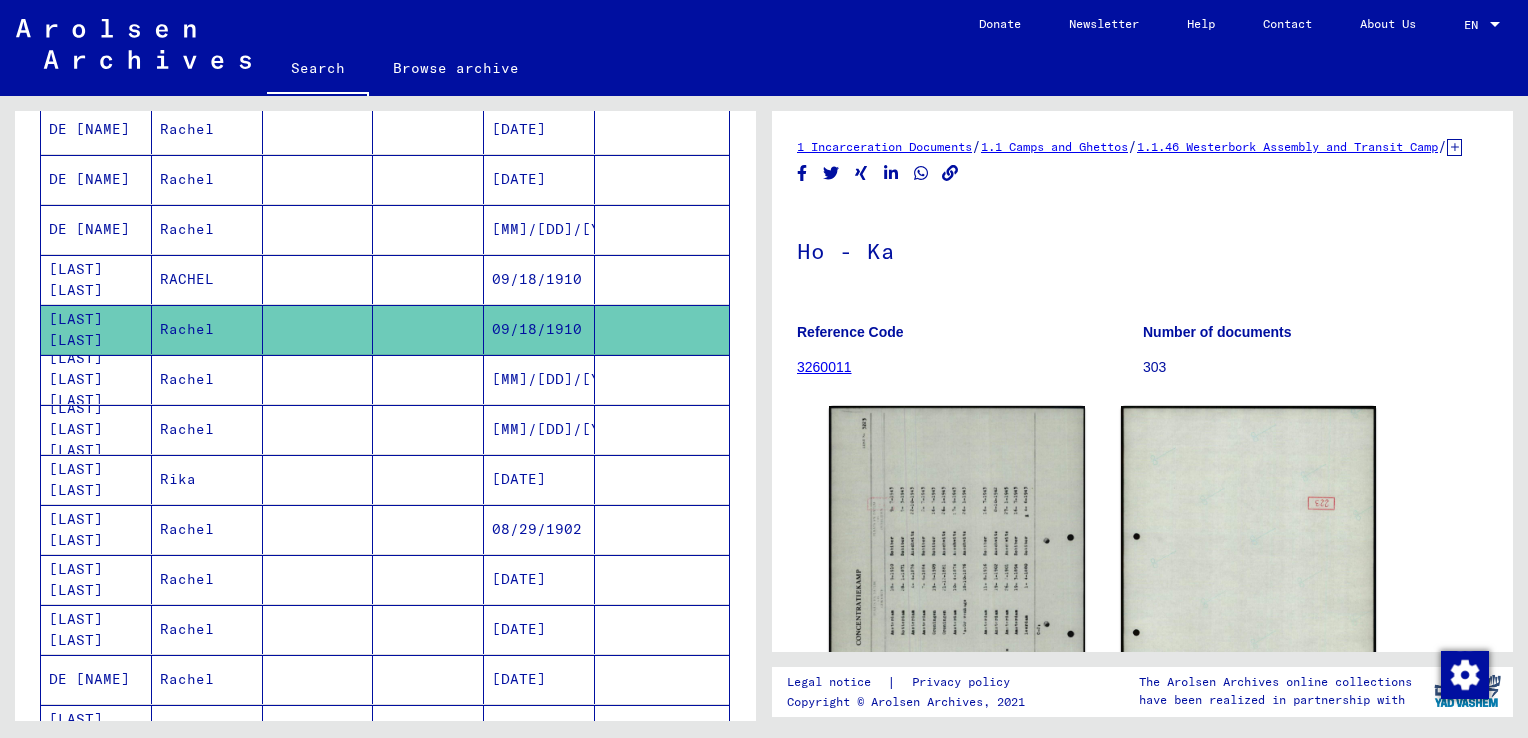 scroll, scrollTop: 0, scrollLeft: 0, axis: both 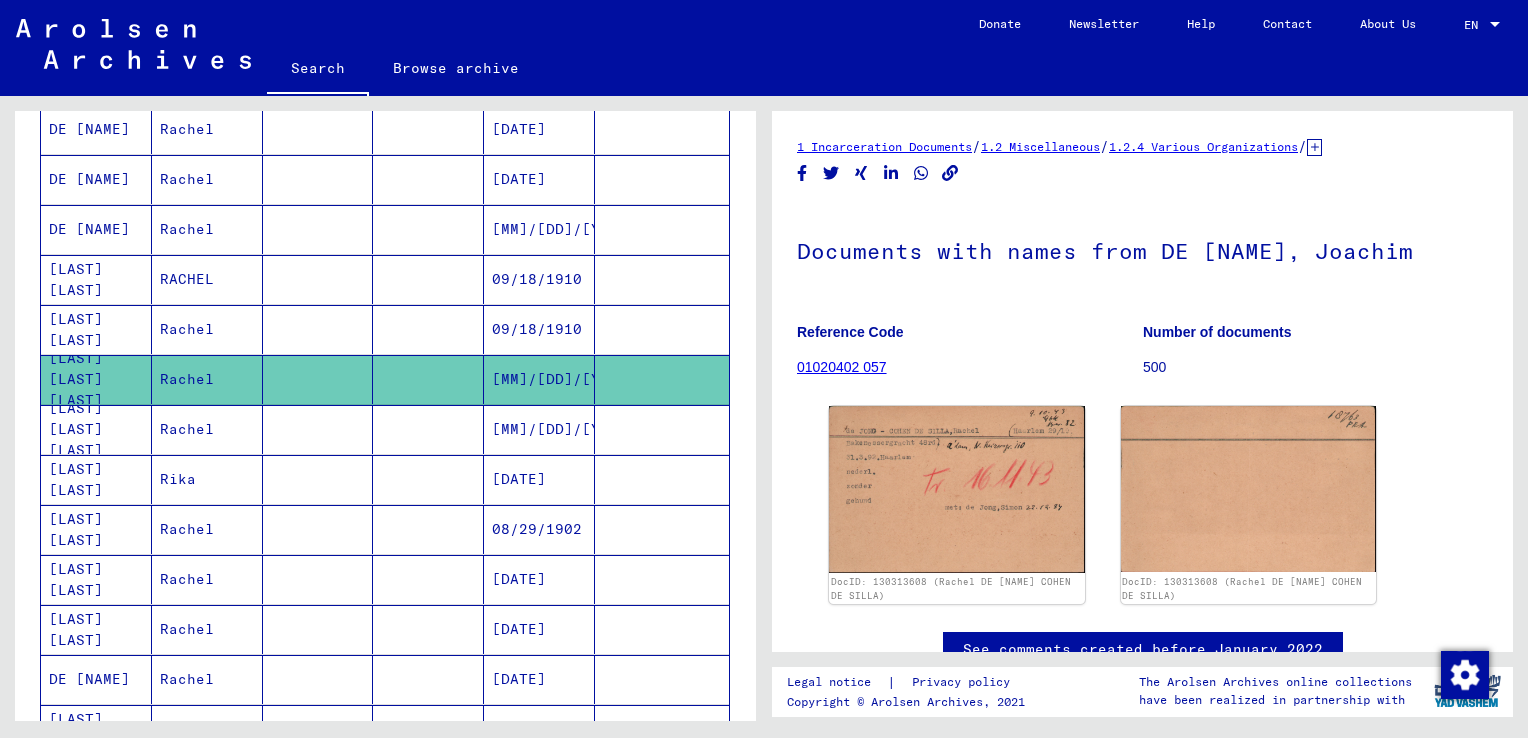 click on "[MM]/[DD]/[YYYY]" at bounding box center [539, 479] 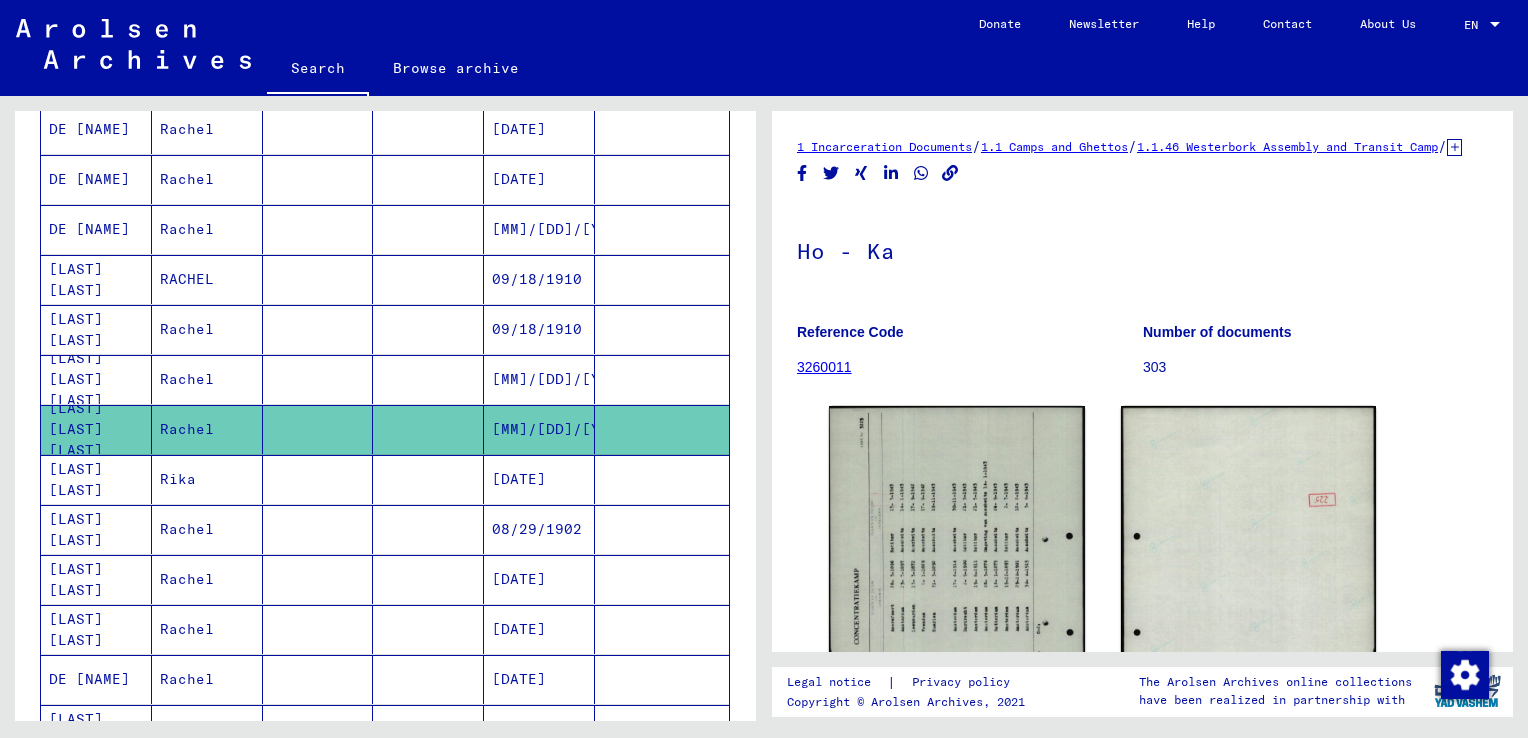 scroll, scrollTop: 0, scrollLeft: 0, axis: both 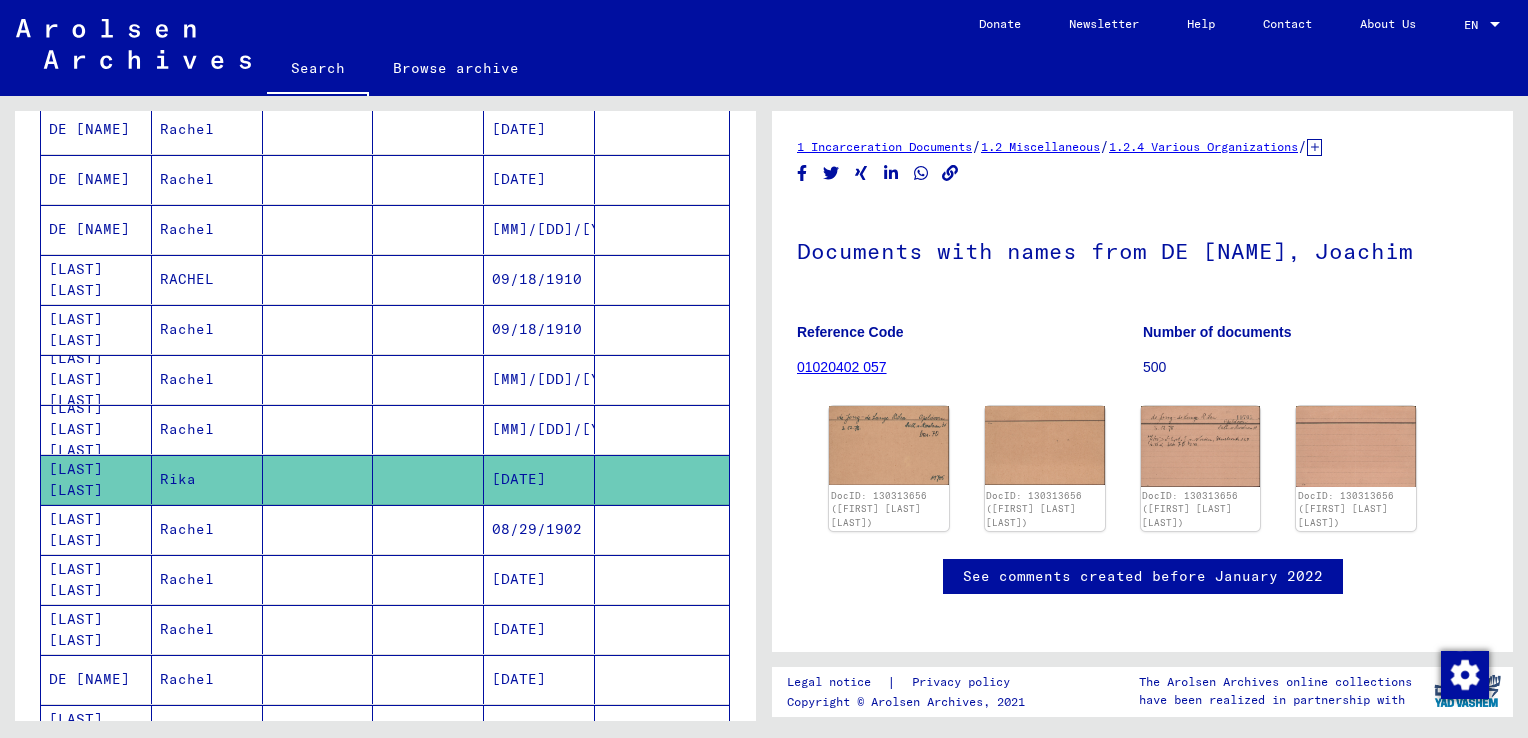click on "08/29/1902" at bounding box center (539, 579) 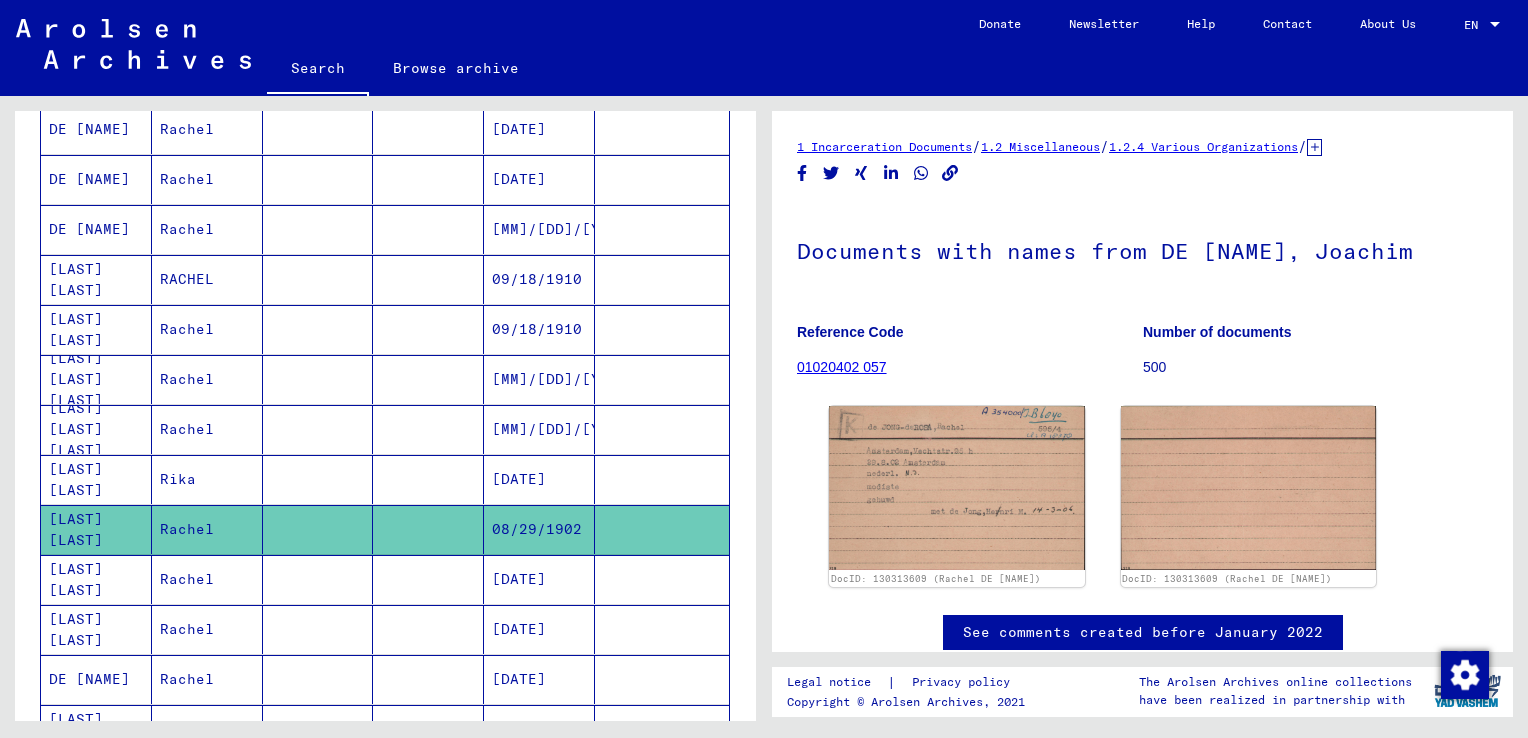 scroll, scrollTop: 0, scrollLeft: 0, axis: both 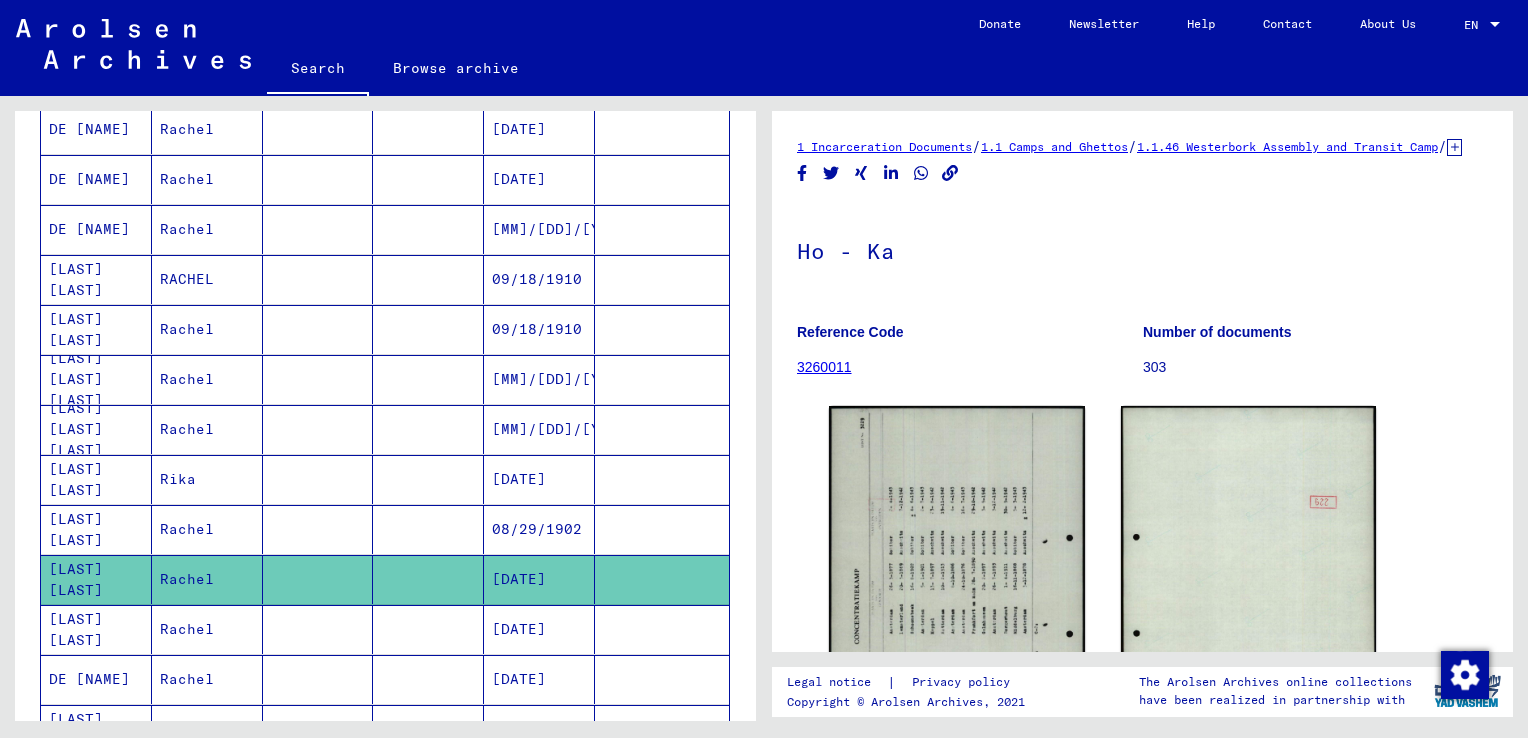 click on "[DATE]" at bounding box center [539, 679] 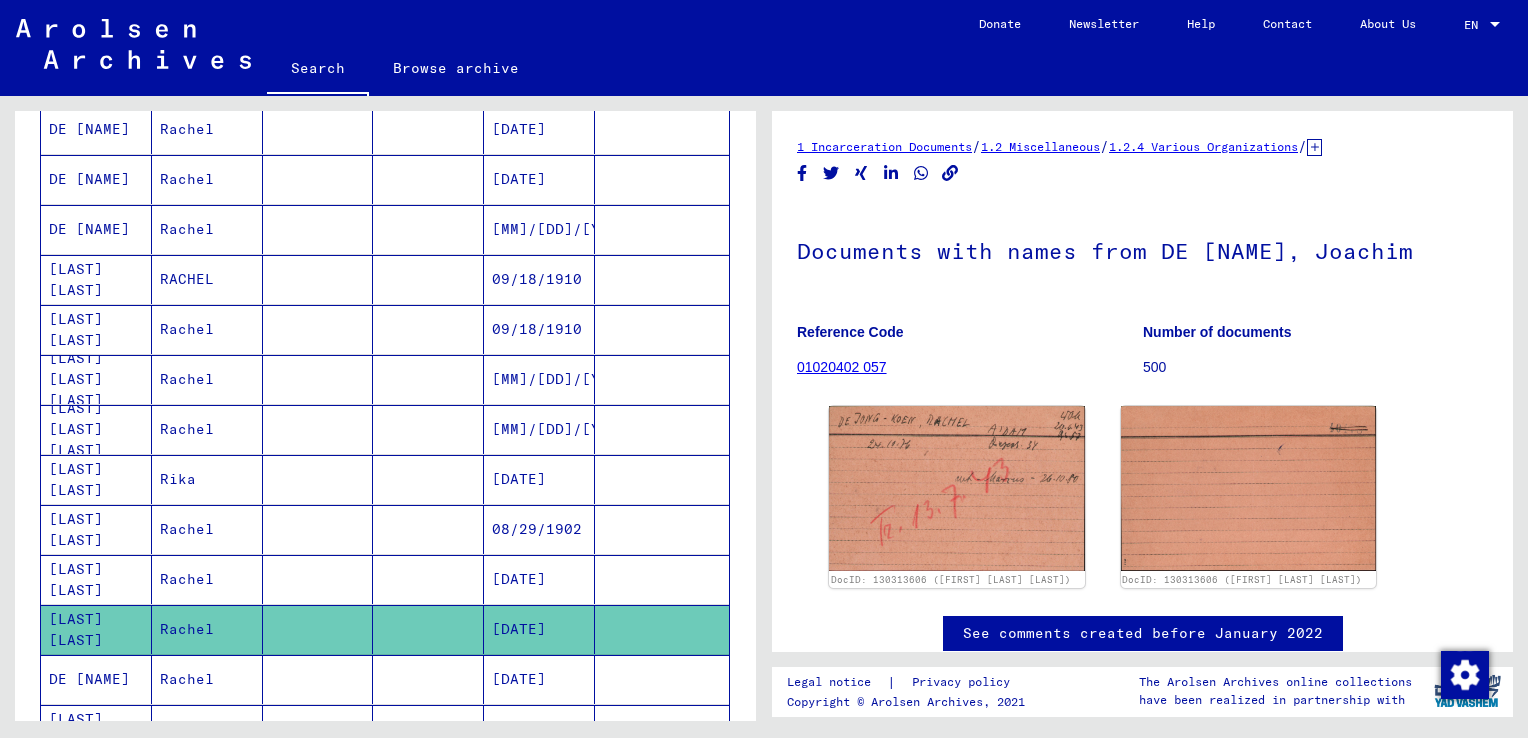 scroll, scrollTop: 876, scrollLeft: 0, axis: vertical 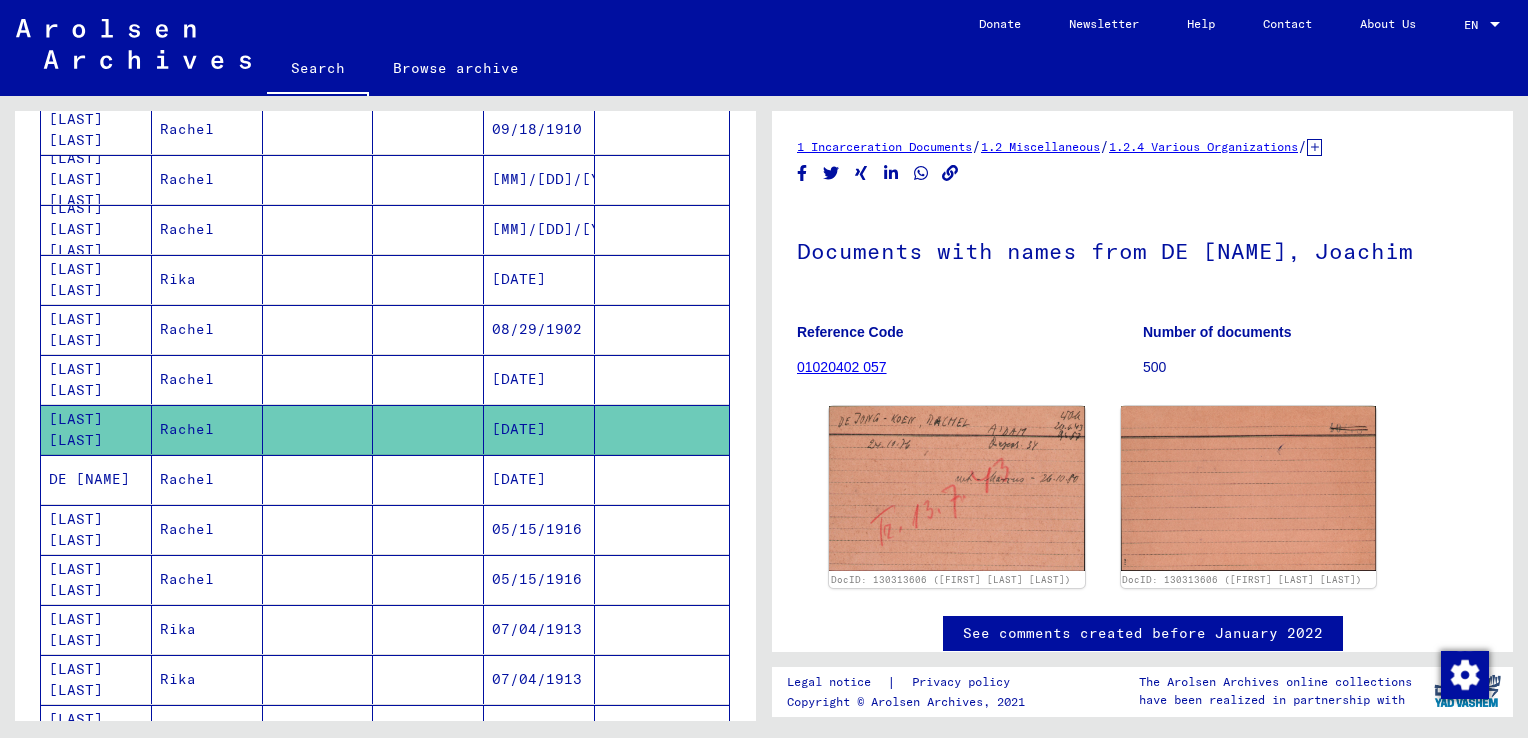 click on "[DATE]" at bounding box center [539, 529] 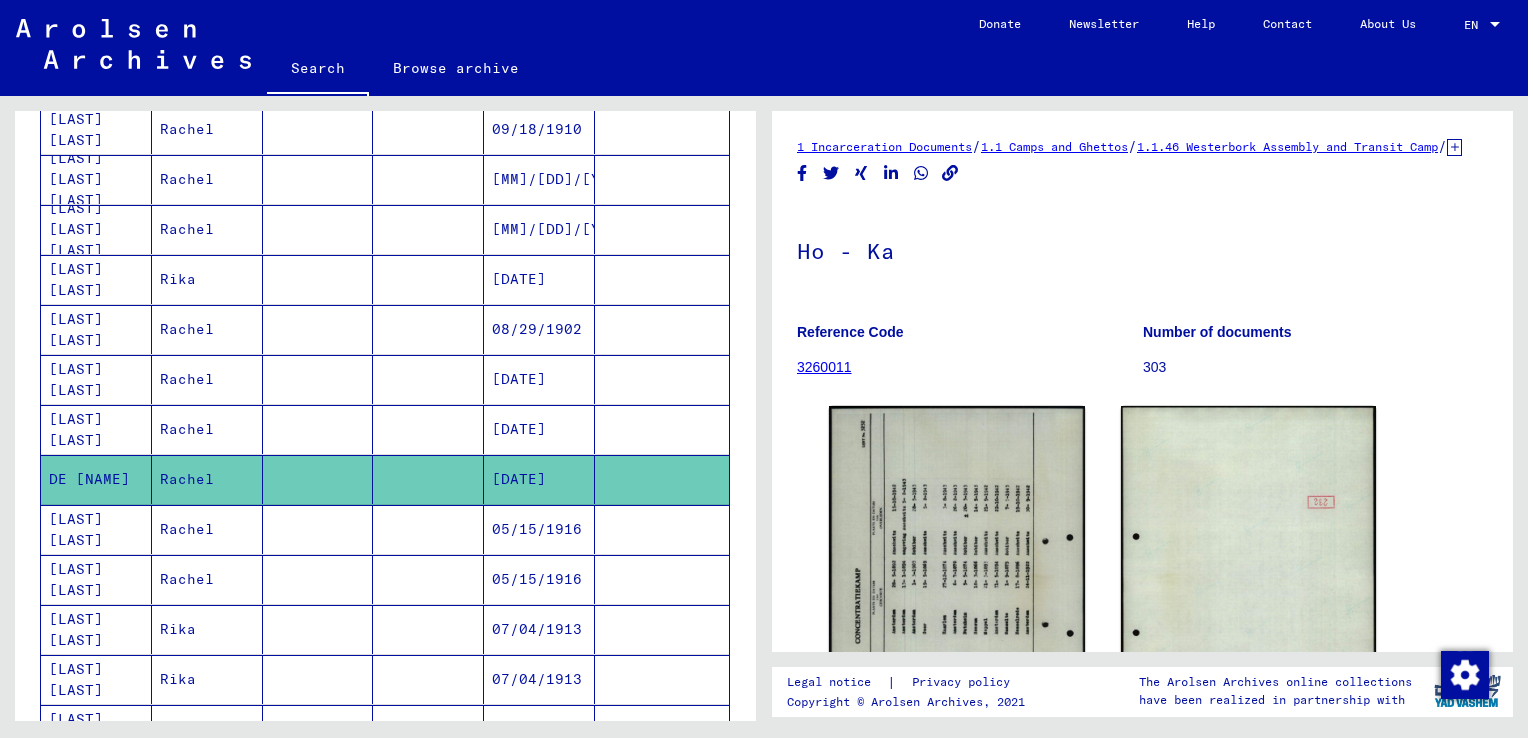 scroll, scrollTop: 0, scrollLeft: 0, axis: both 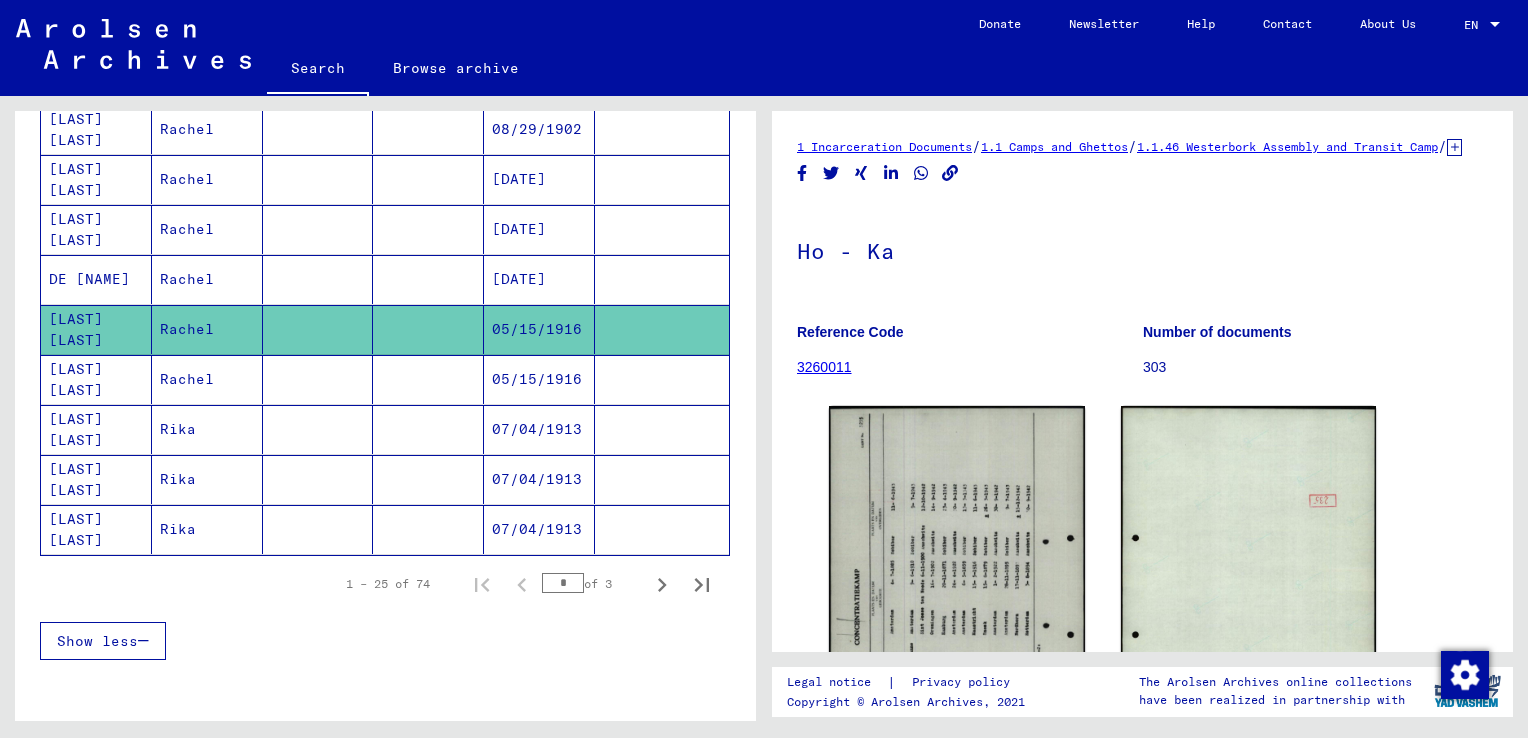 click on "05/15/1916" at bounding box center (539, 429) 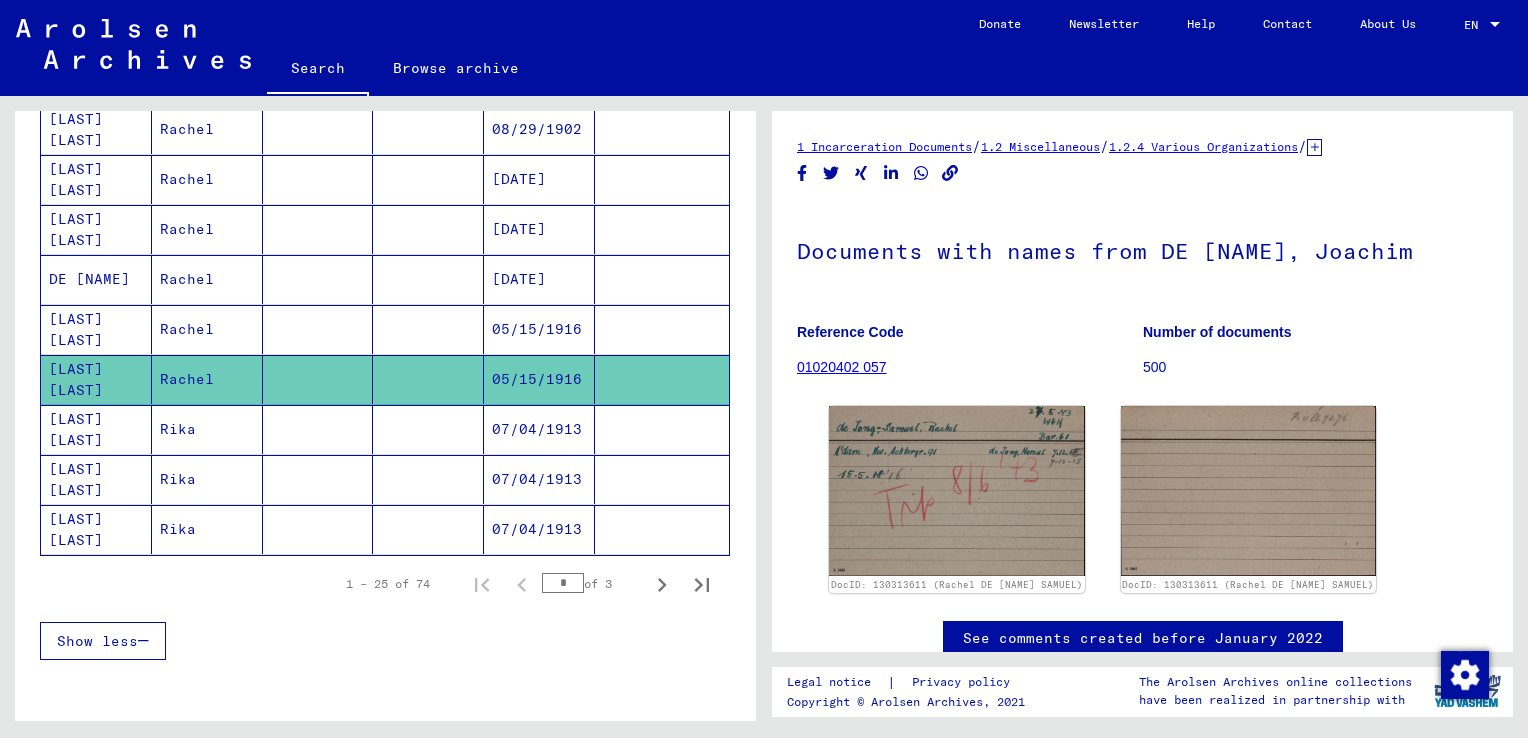 scroll, scrollTop: 0, scrollLeft: 0, axis: both 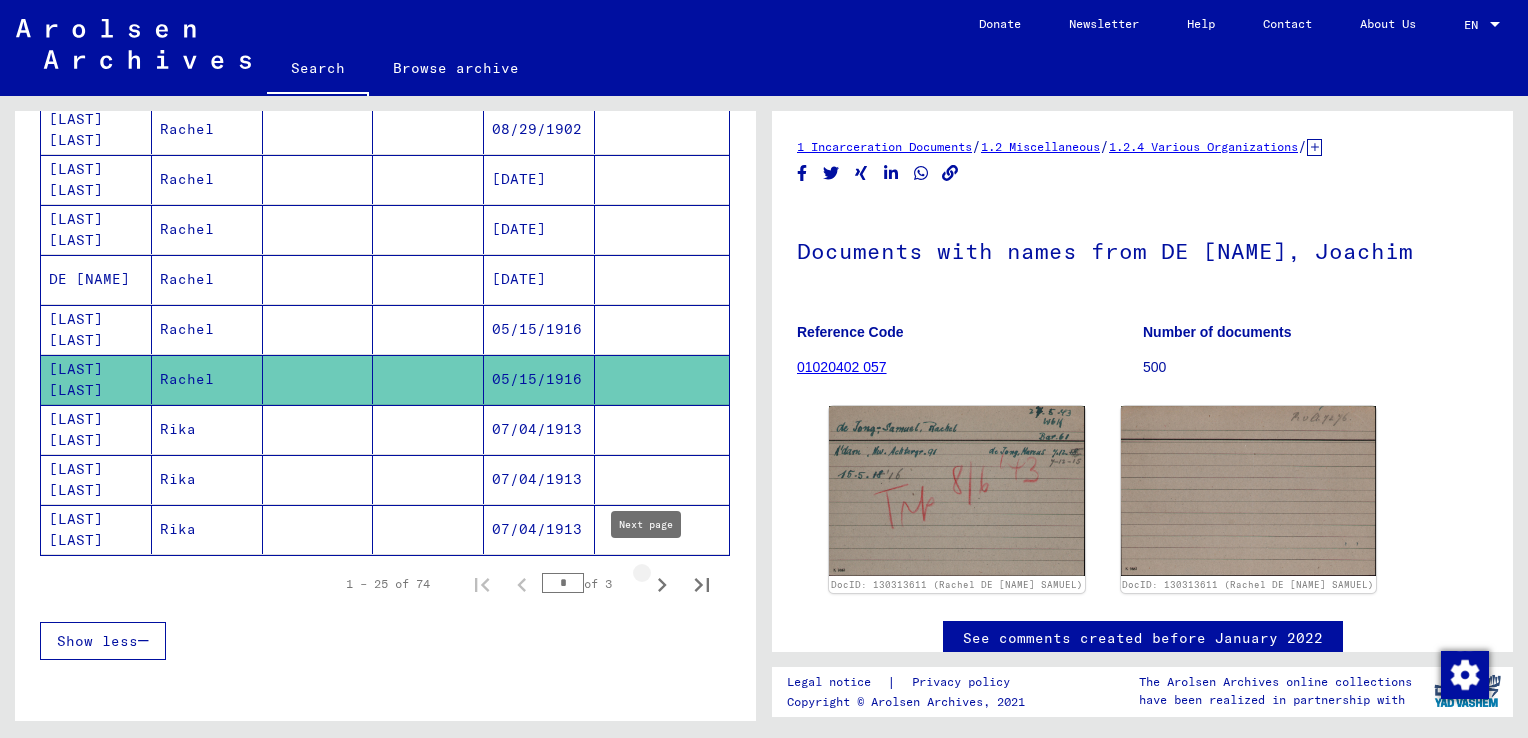 click 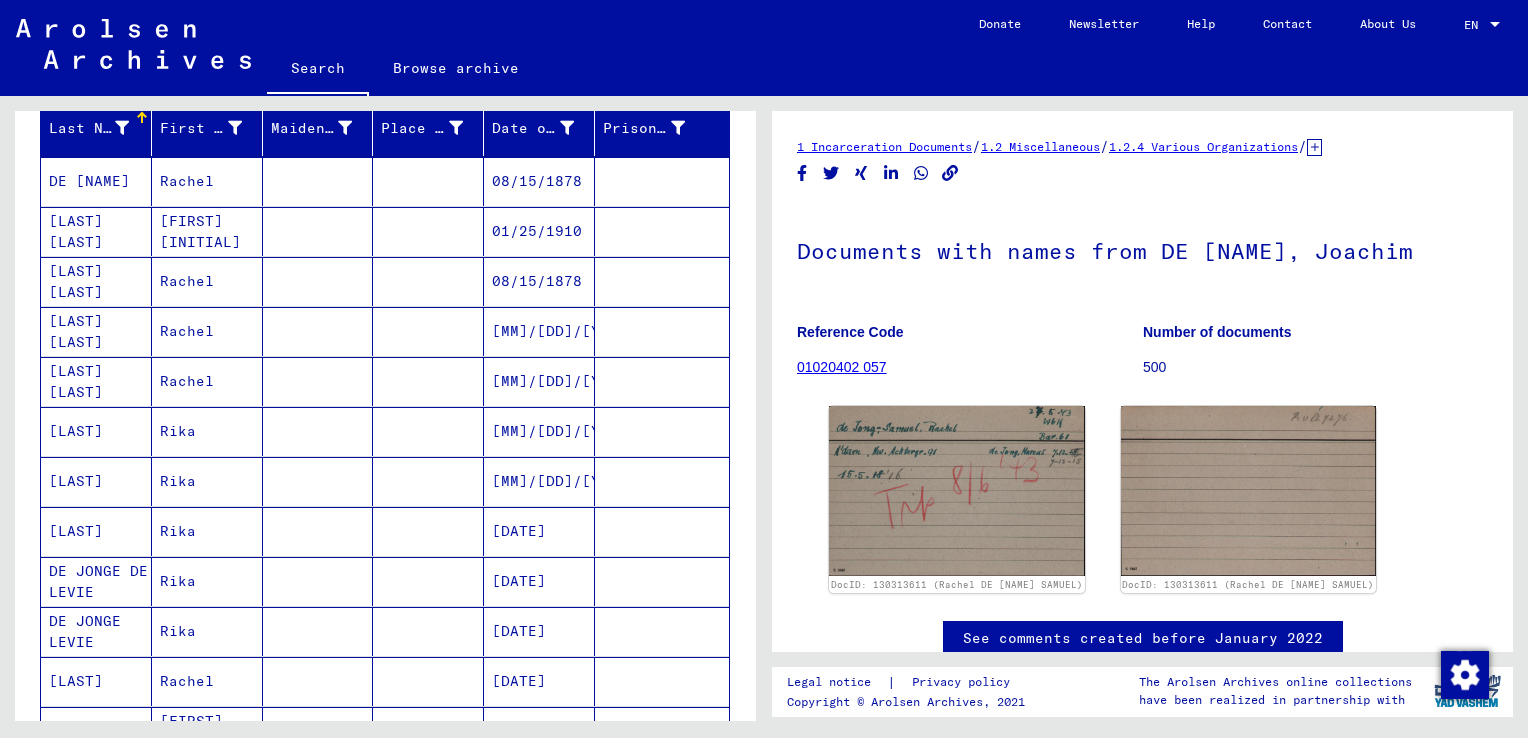 scroll, scrollTop: 100, scrollLeft: 0, axis: vertical 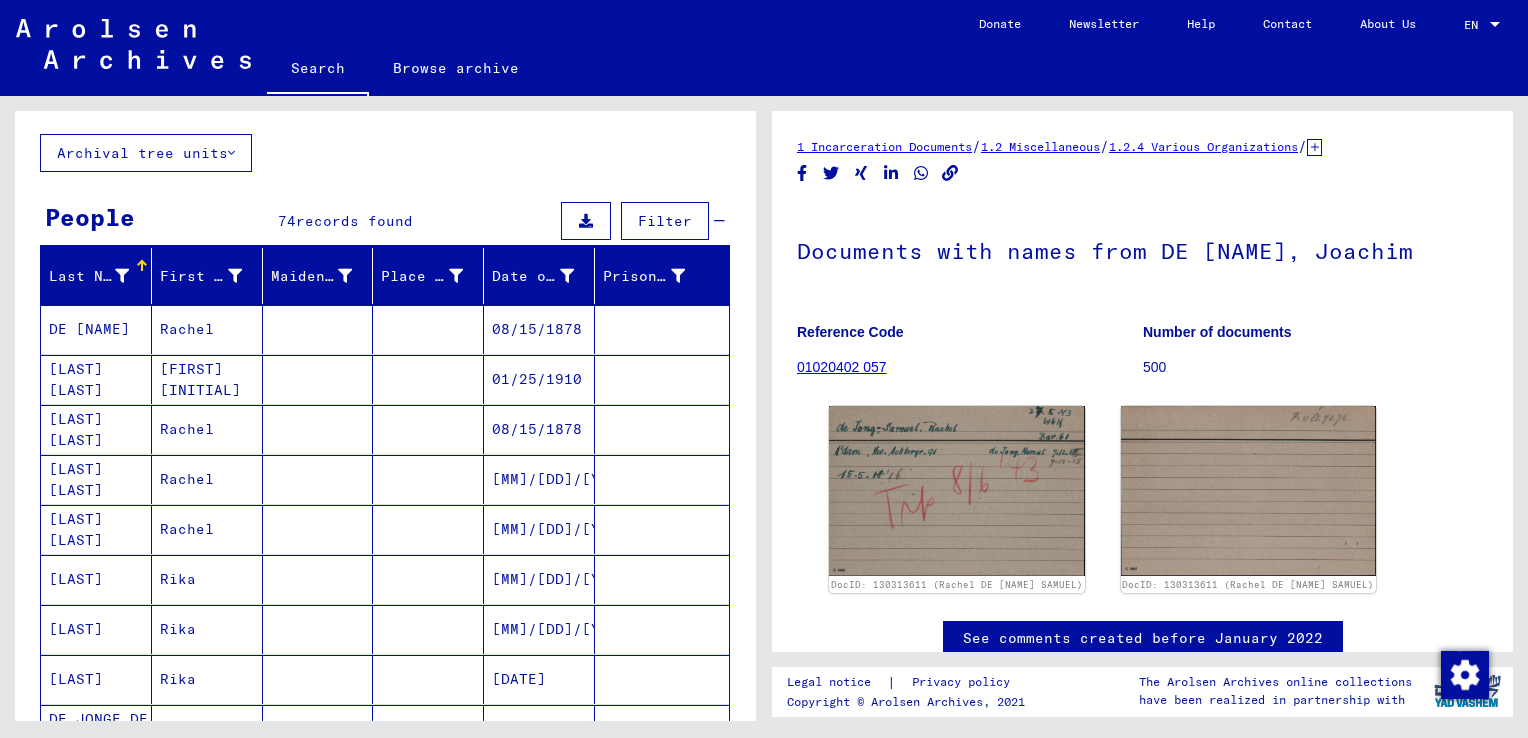 click on "08/15/1878" at bounding box center (539, 479) 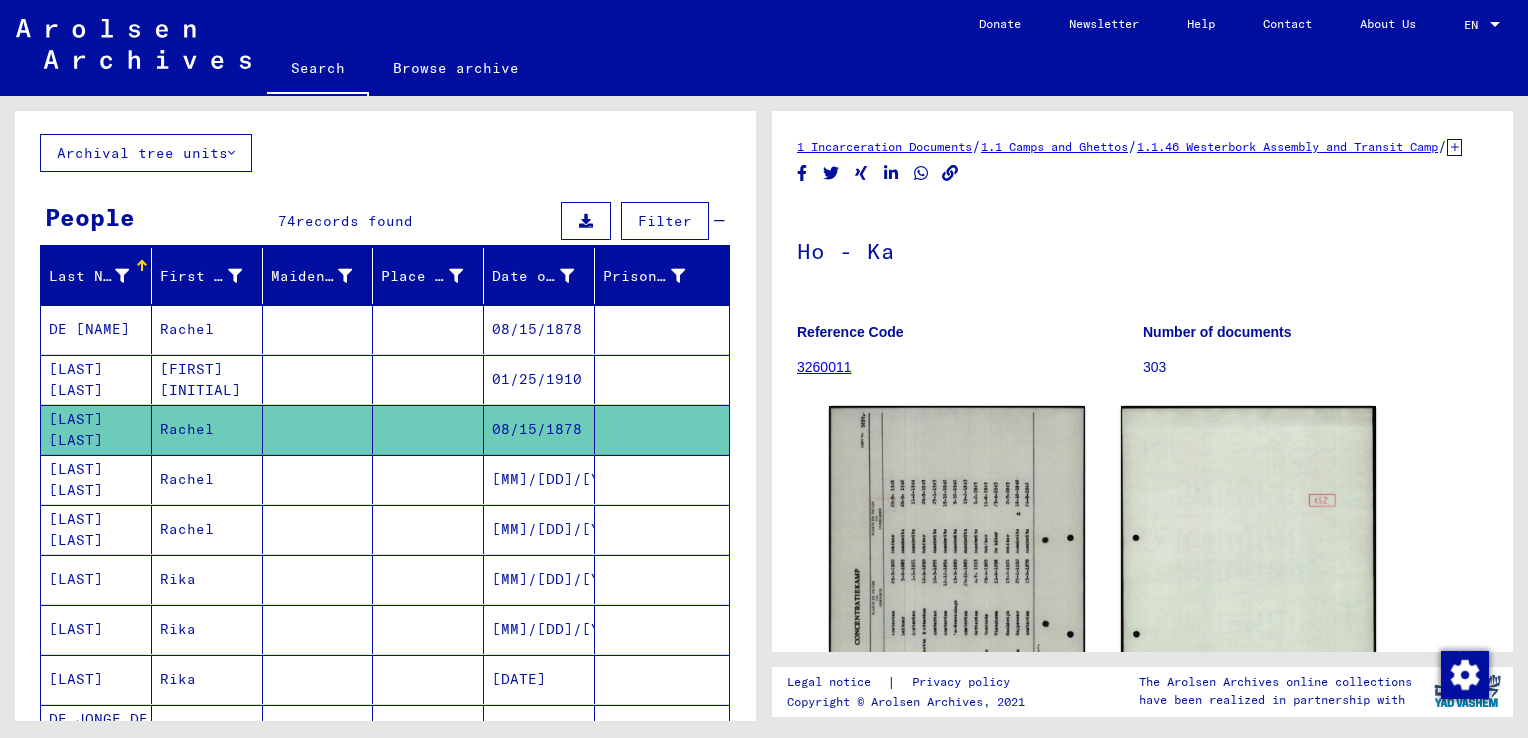 scroll, scrollTop: 0, scrollLeft: 0, axis: both 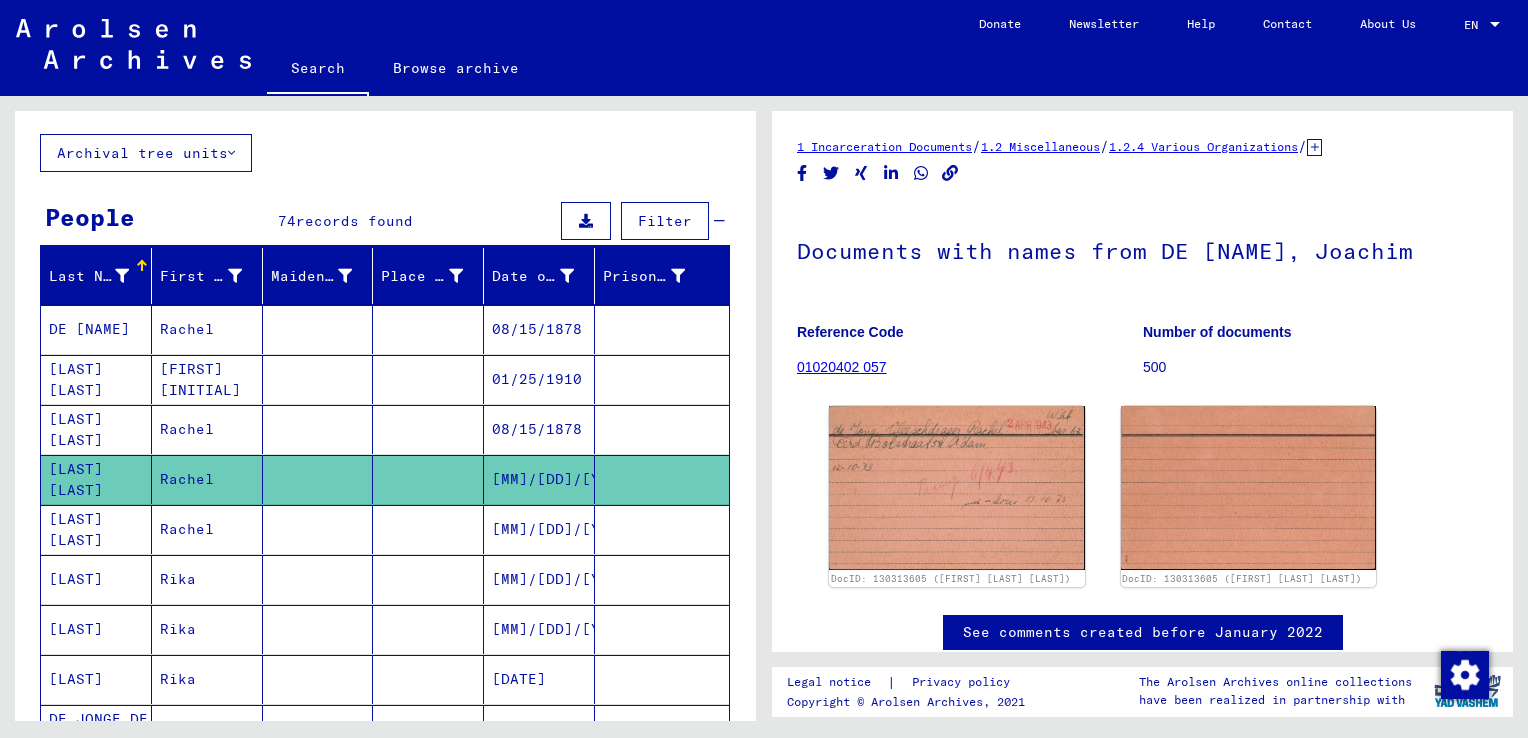 click on "[MM]/[DD]/[YYYY]" at bounding box center [539, 579] 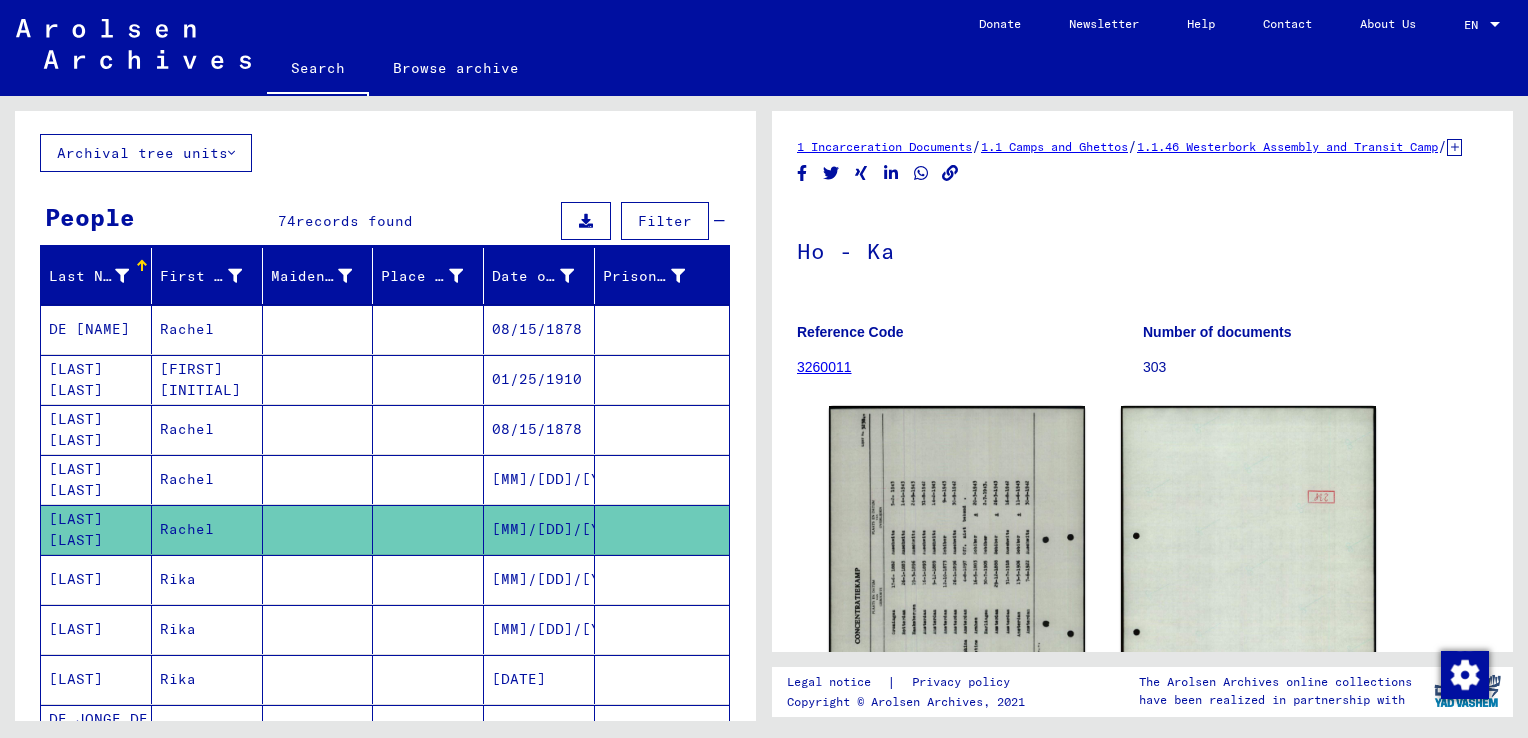 scroll, scrollTop: 0, scrollLeft: 0, axis: both 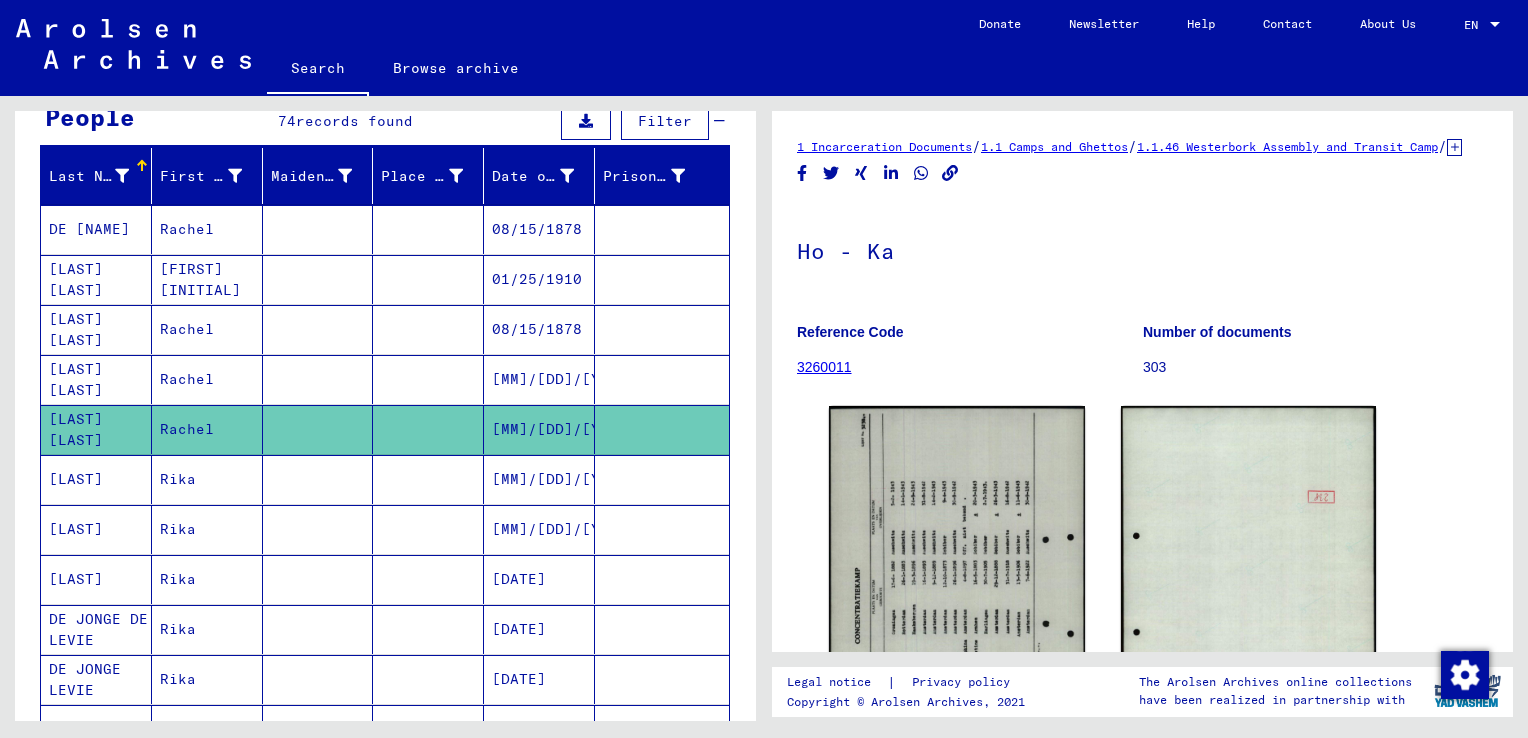 click on "[MM]/[DD]/[YYYY]" at bounding box center (539, 529) 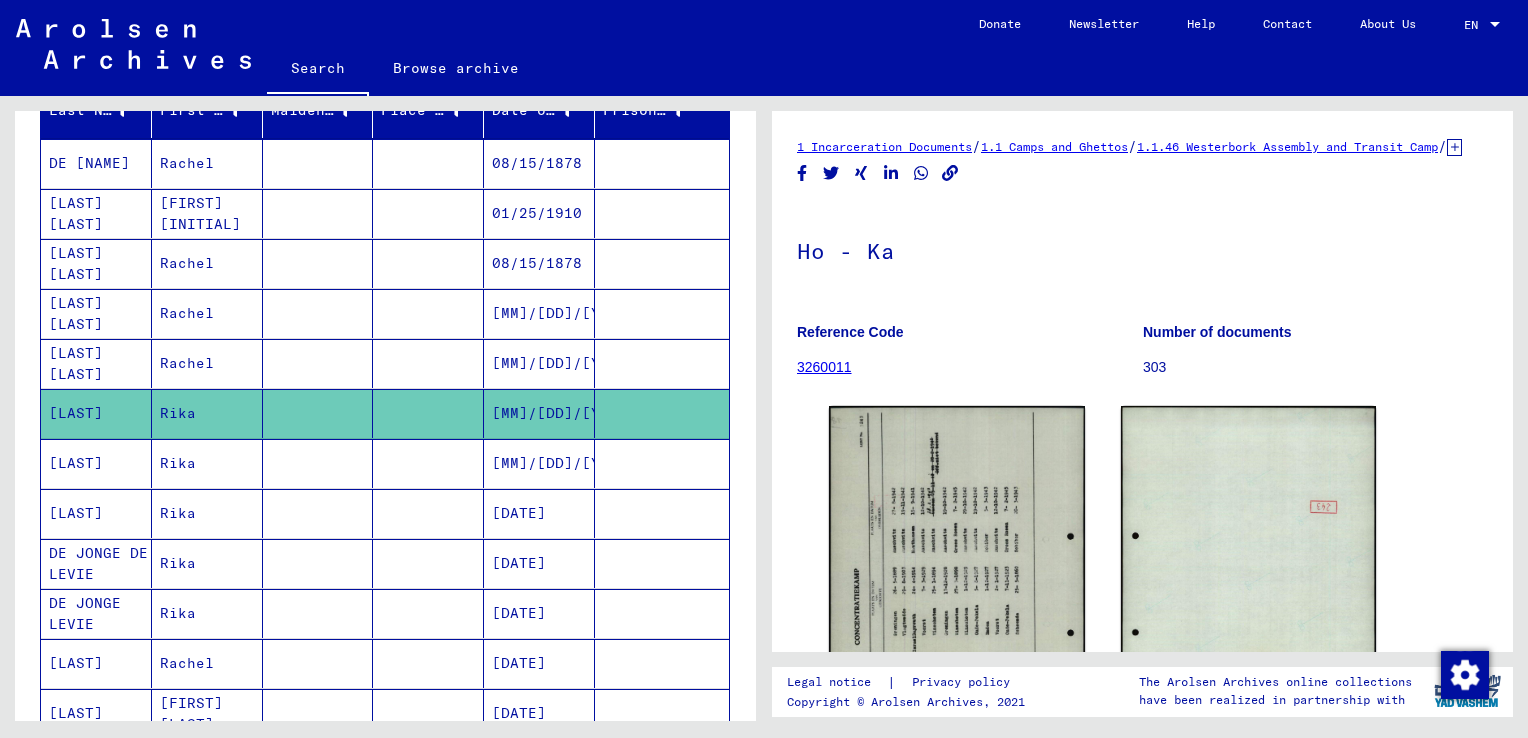 scroll, scrollTop: 0, scrollLeft: 0, axis: both 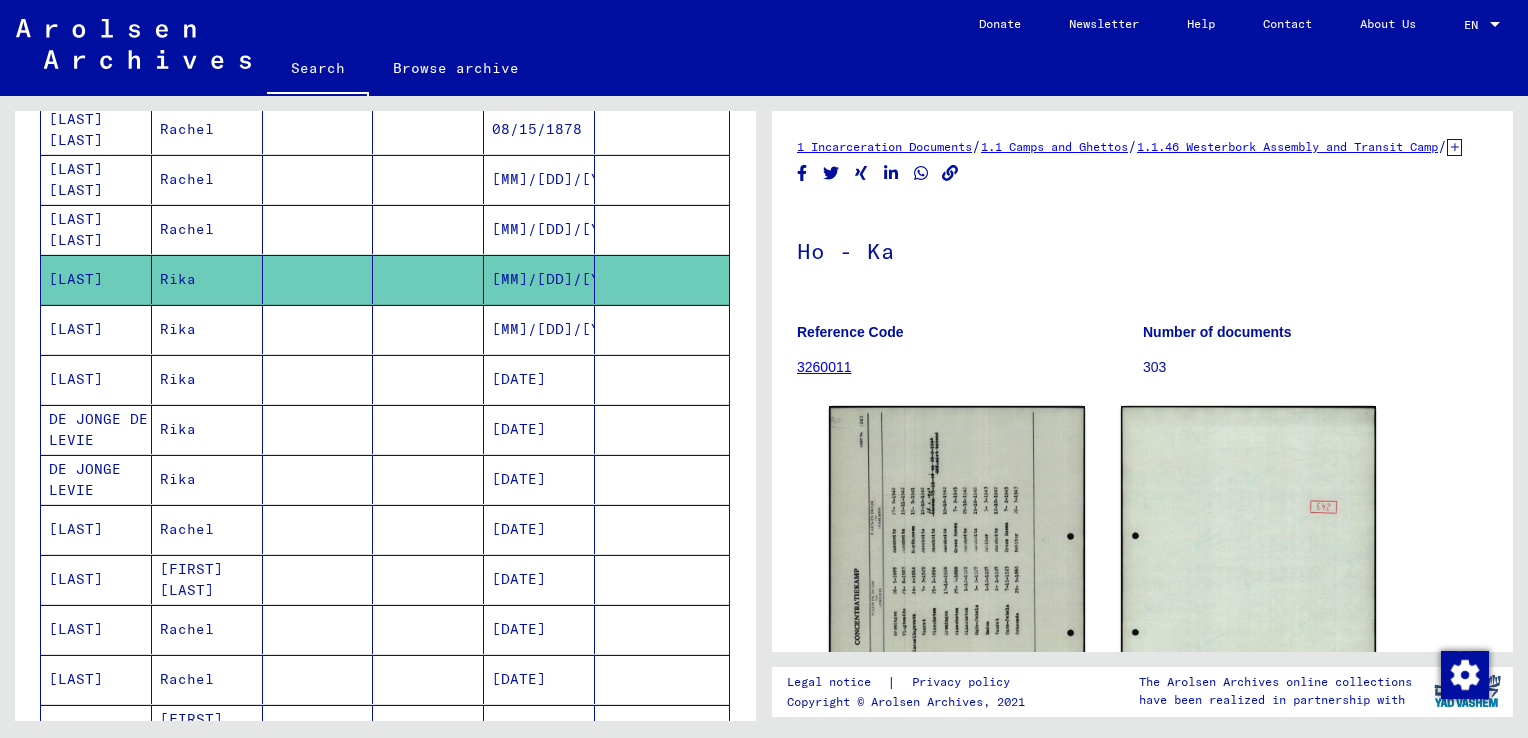 click on "[DATE]" at bounding box center (539, 579) 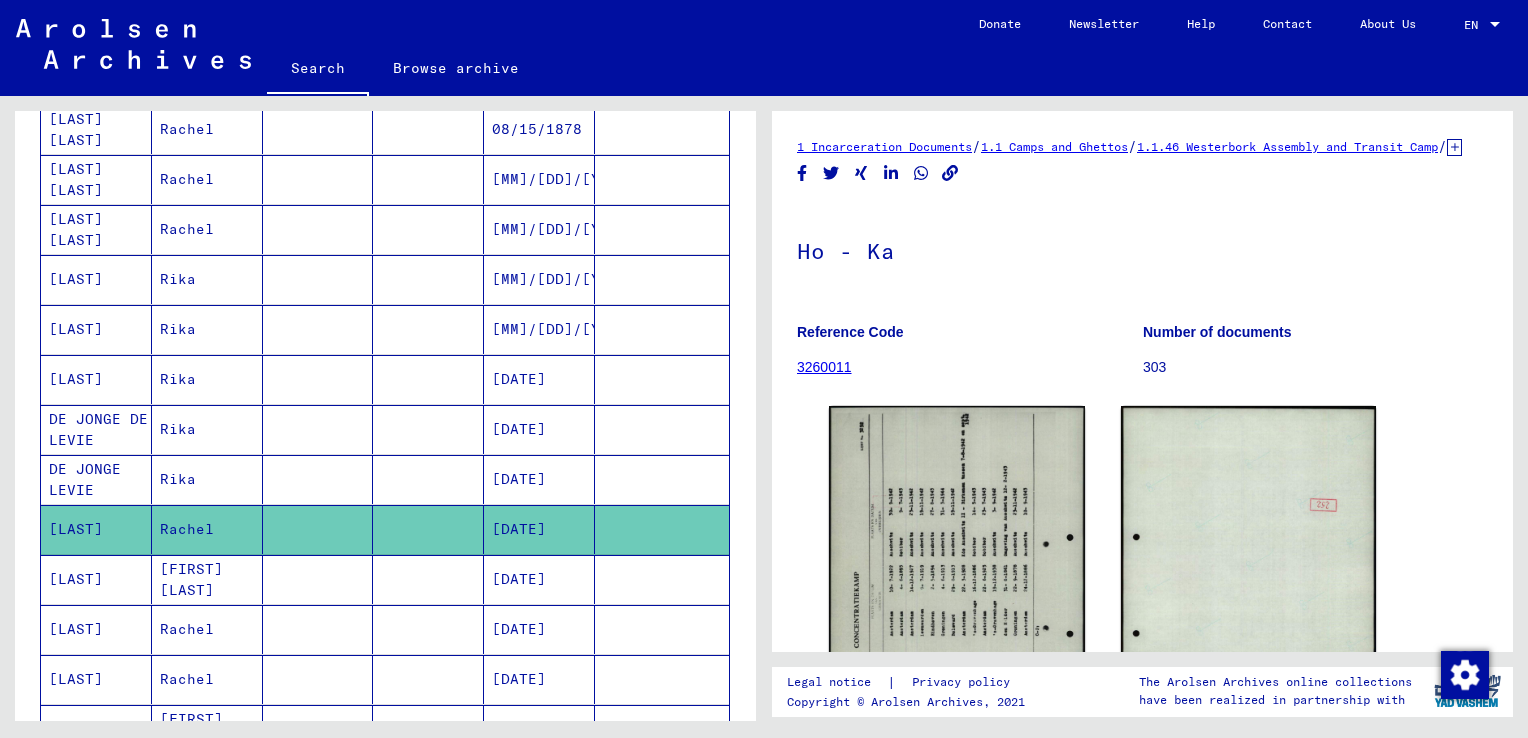 scroll, scrollTop: 0, scrollLeft: 0, axis: both 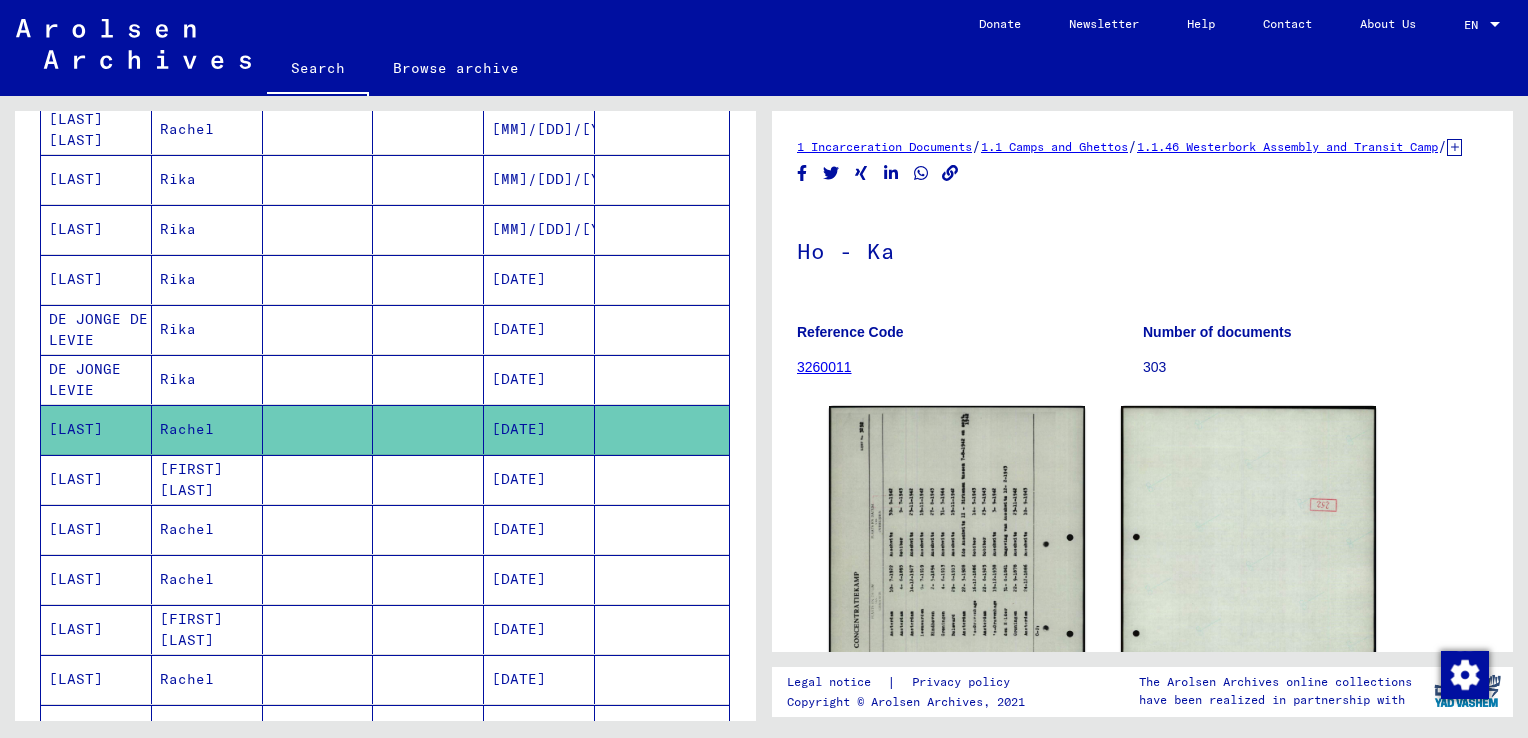 click on "[DATE]" at bounding box center [539, 529] 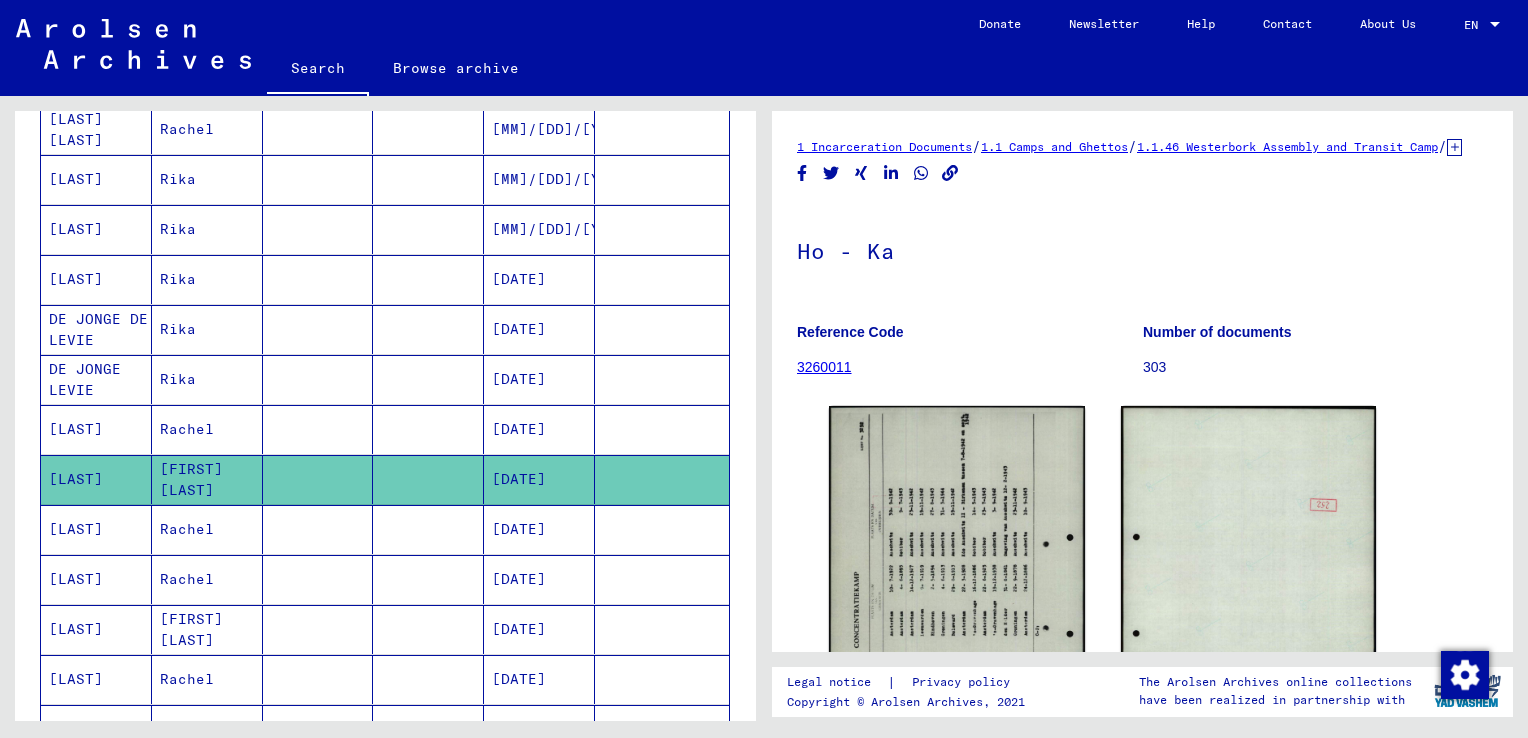 click on "[DATE]" 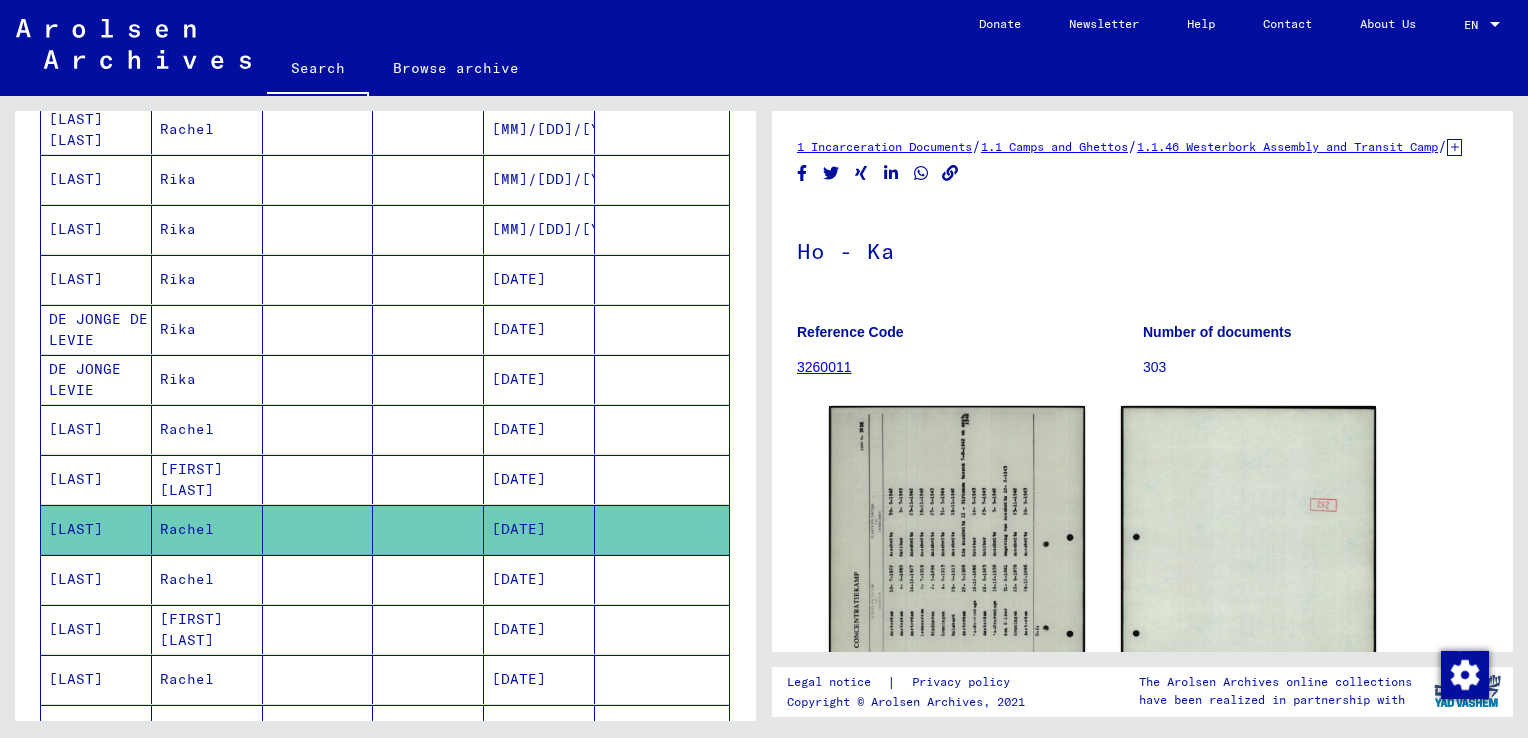 click on "[DATE]" at bounding box center [539, 629] 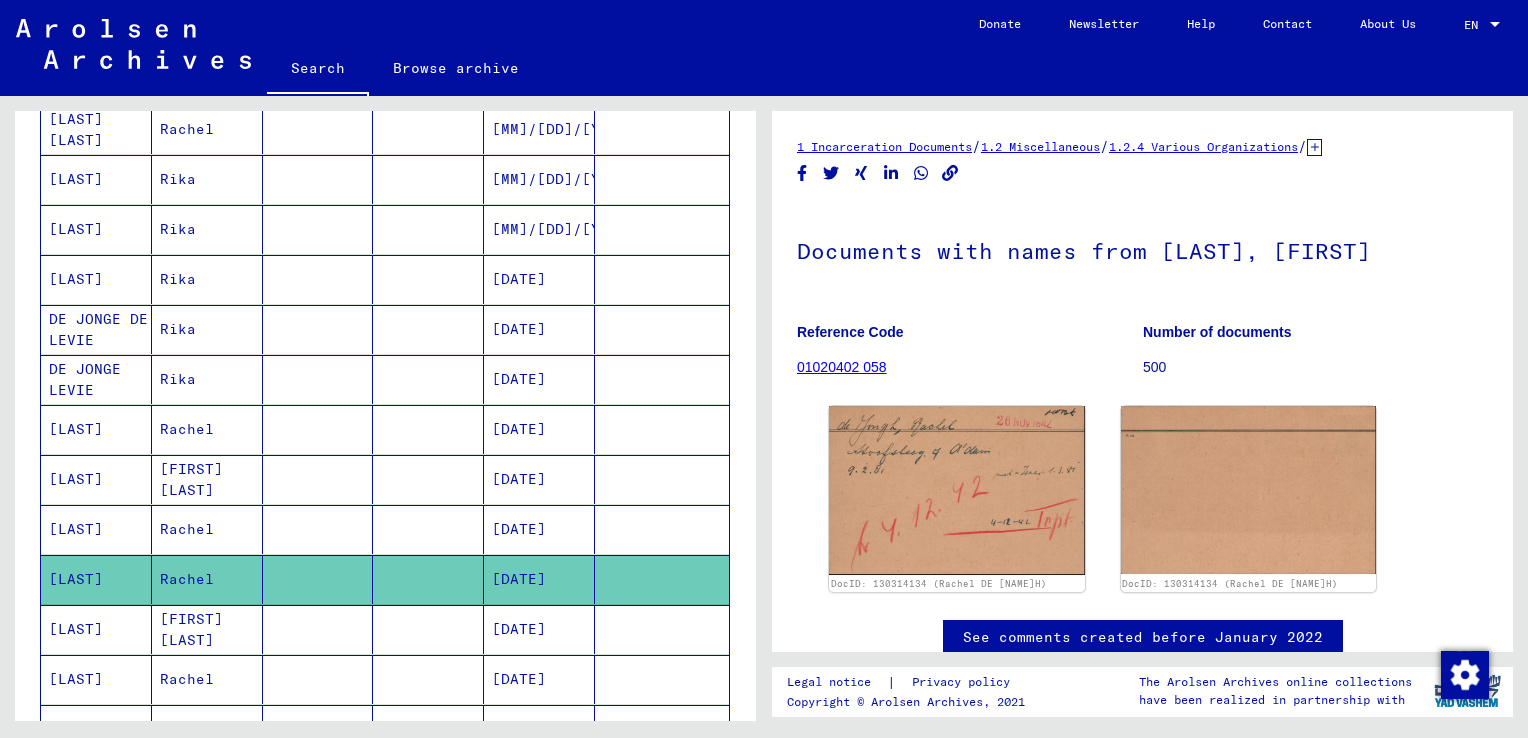 scroll, scrollTop: 0, scrollLeft: 0, axis: both 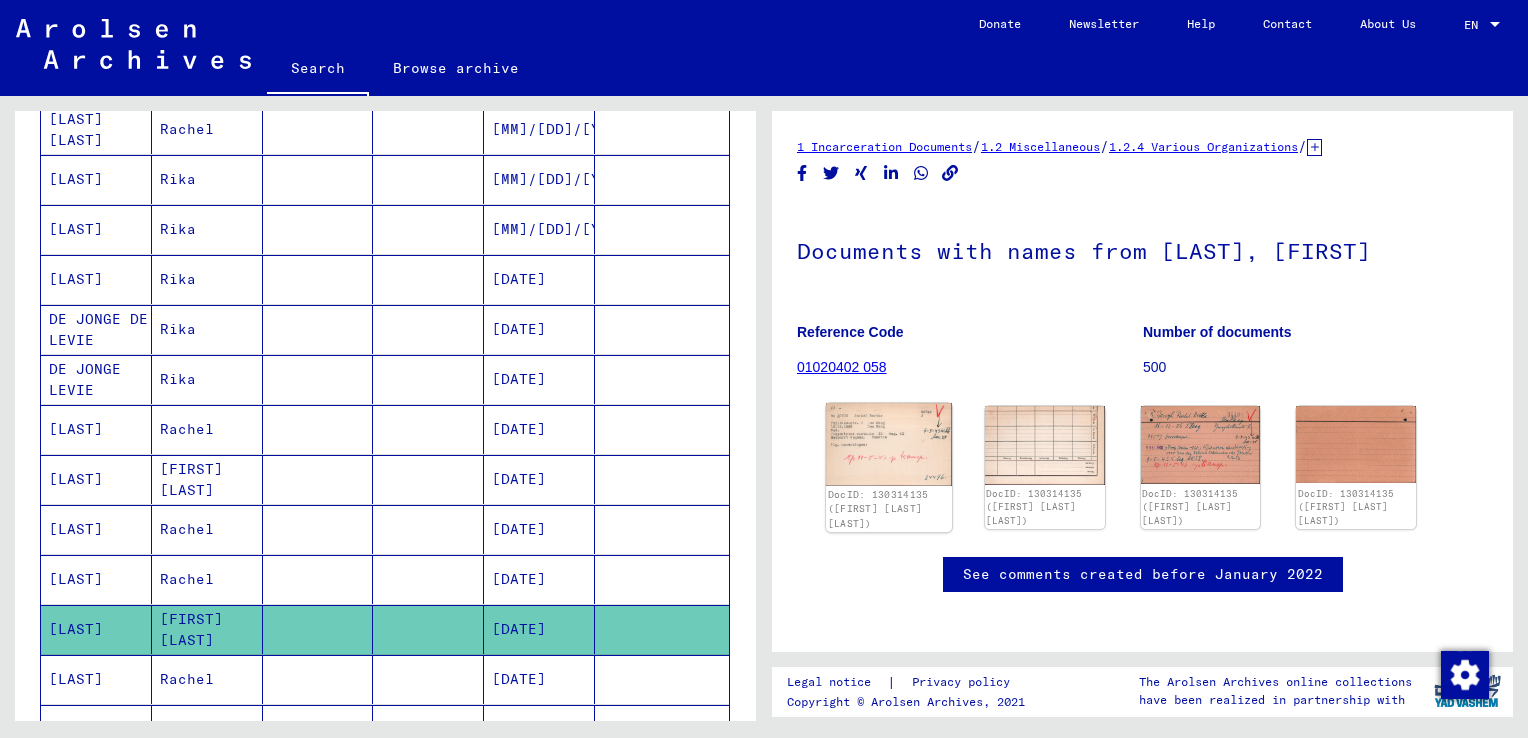 click 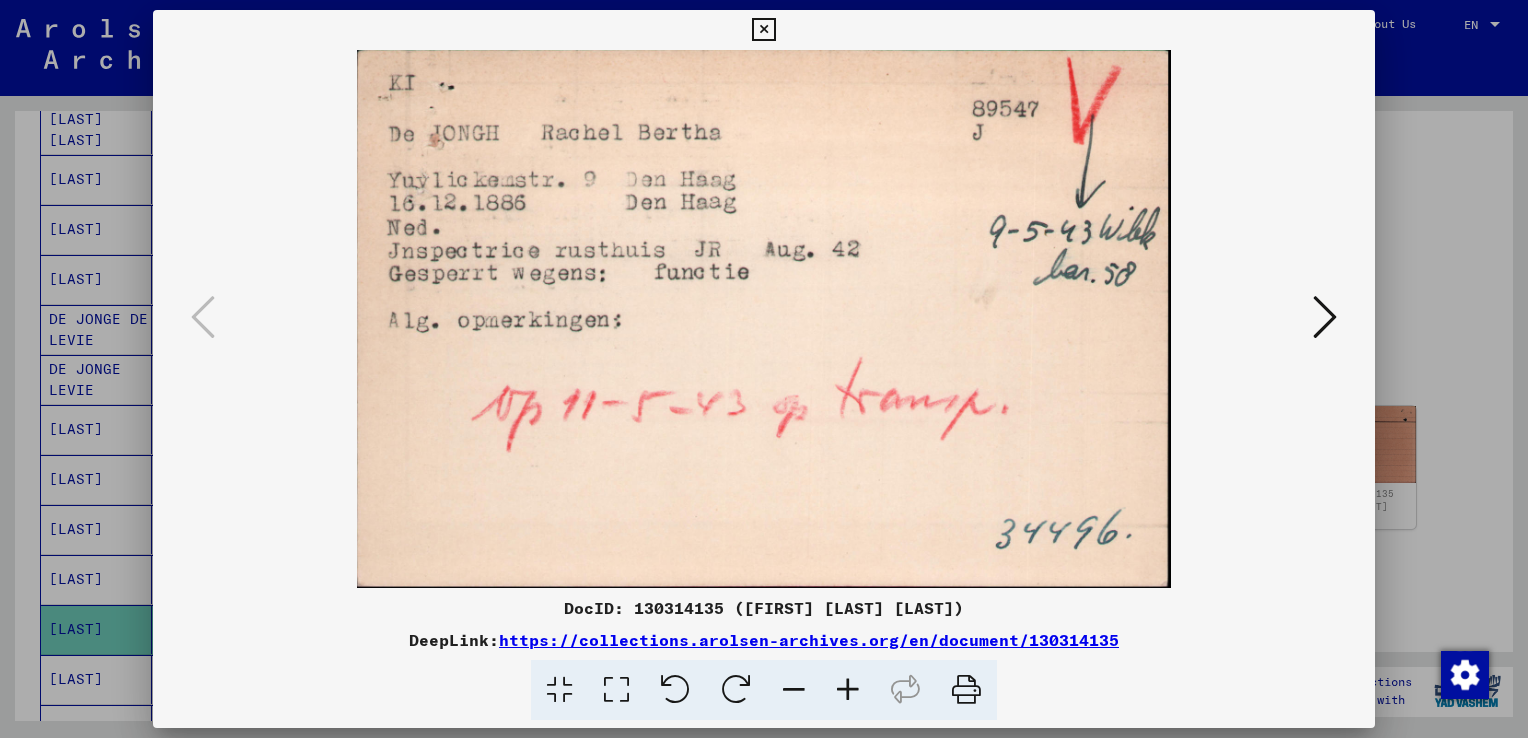 click at bounding box center (763, 30) 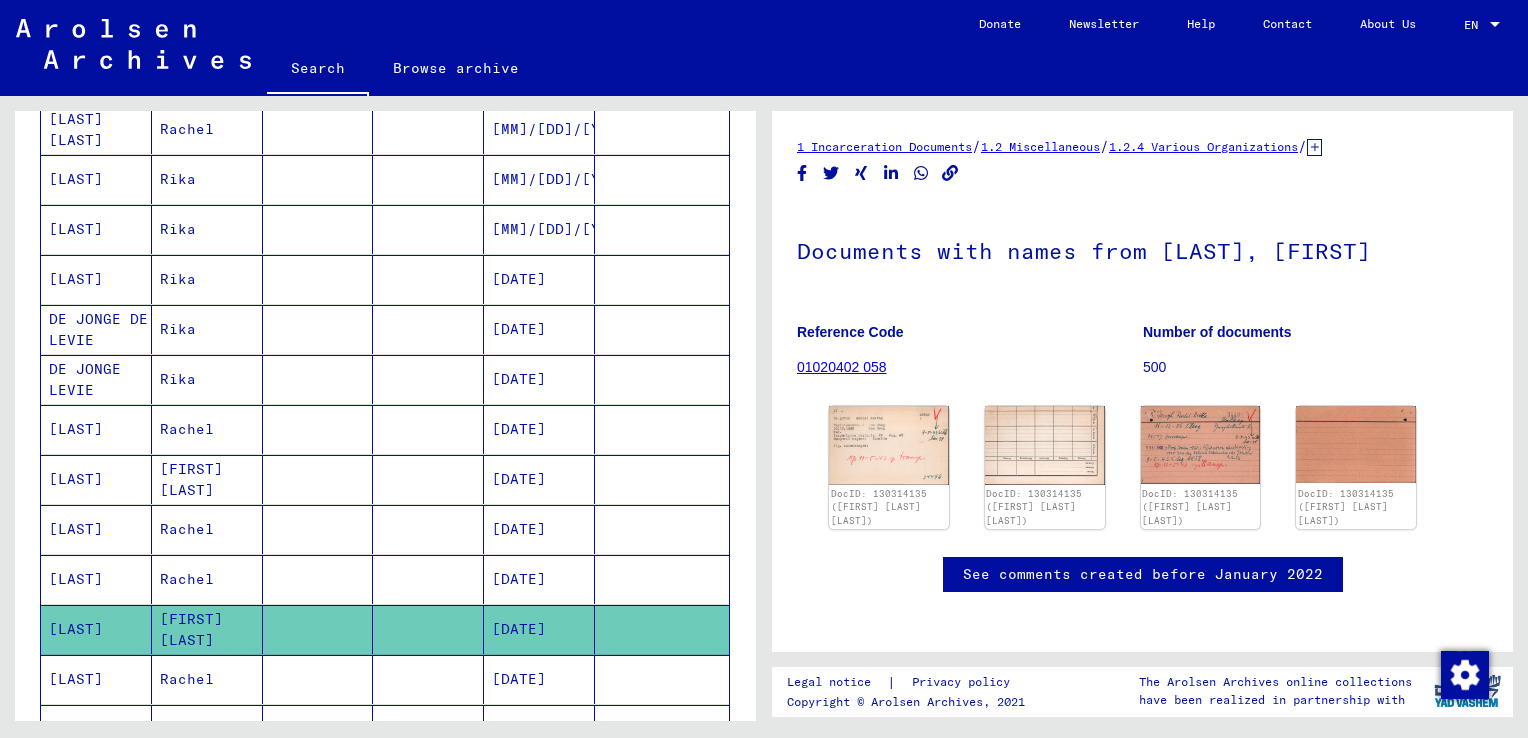 click on "Rachel" at bounding box center [207, 729] 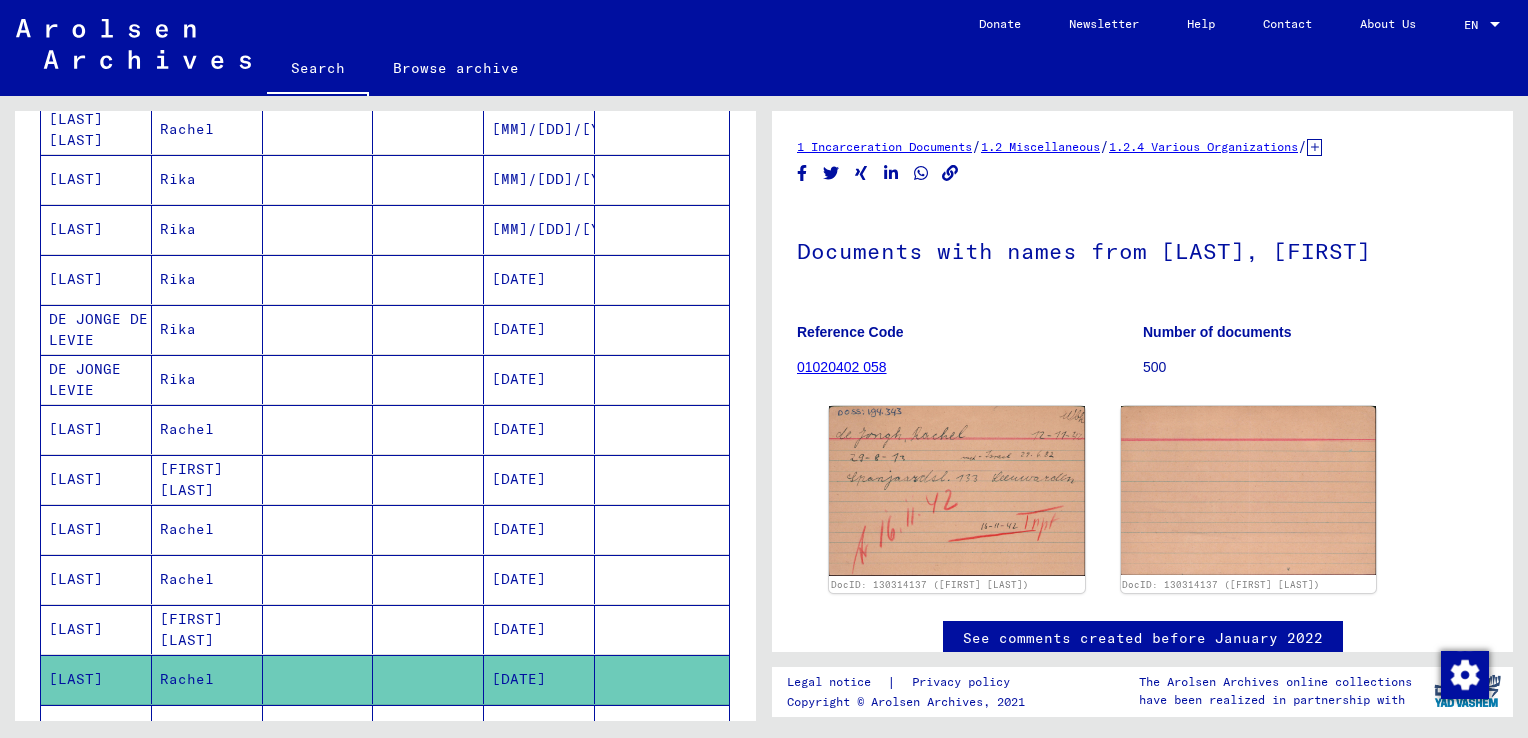 scroll, scrollTop: 0, scrollLeft: 0, axis: both 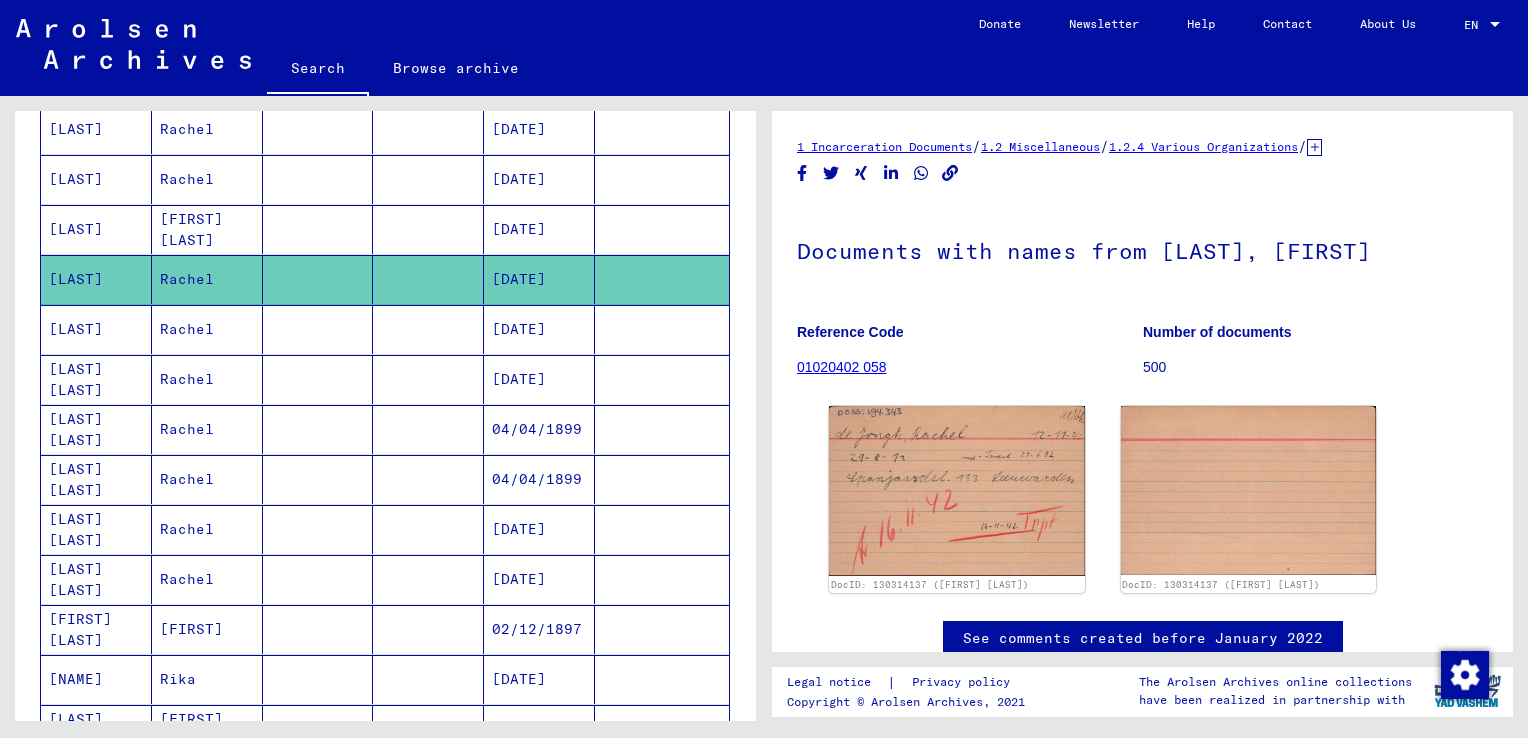 click on "[DATE]" at bounding box center (539, 379) 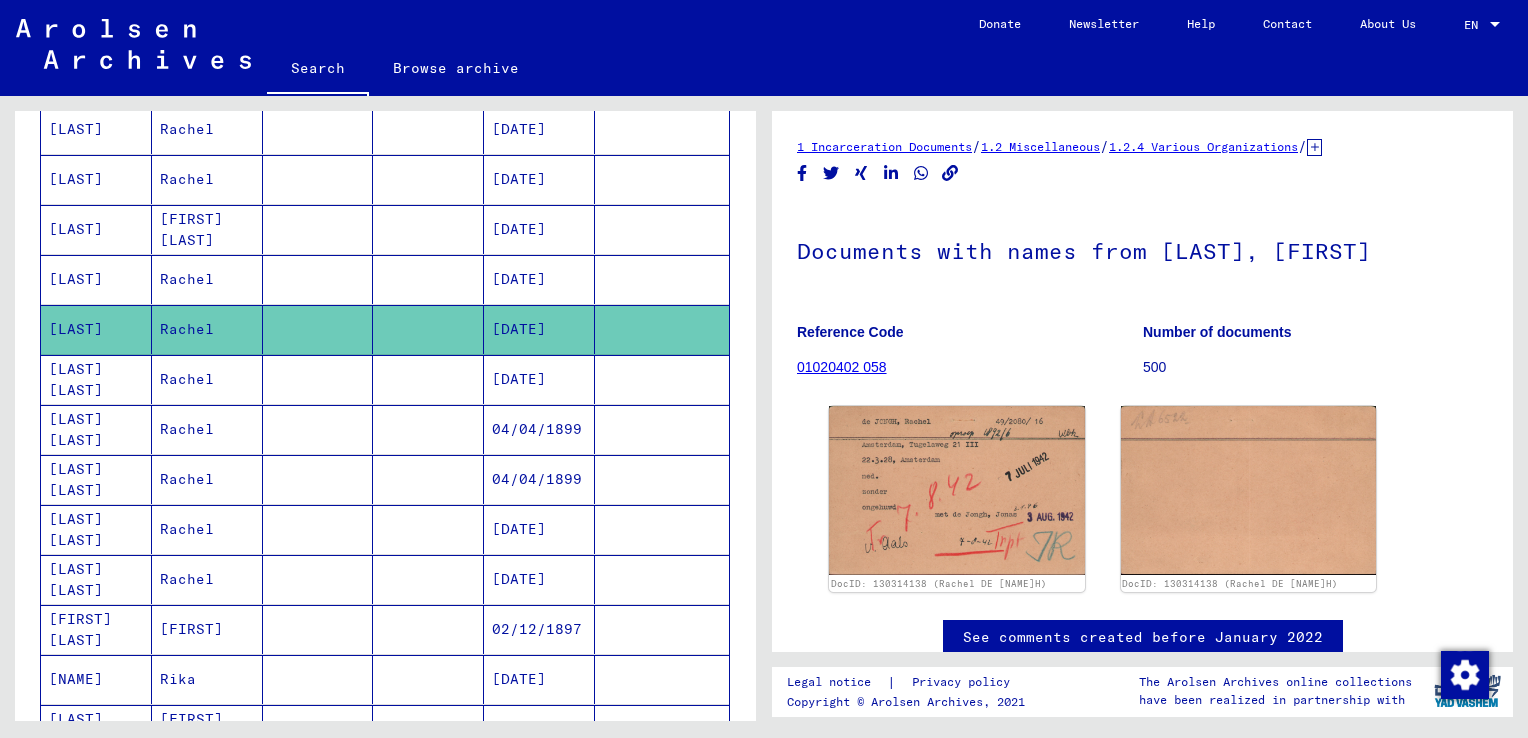 scroll, scrollTop: 0, scrollLeft: 0, axis: both 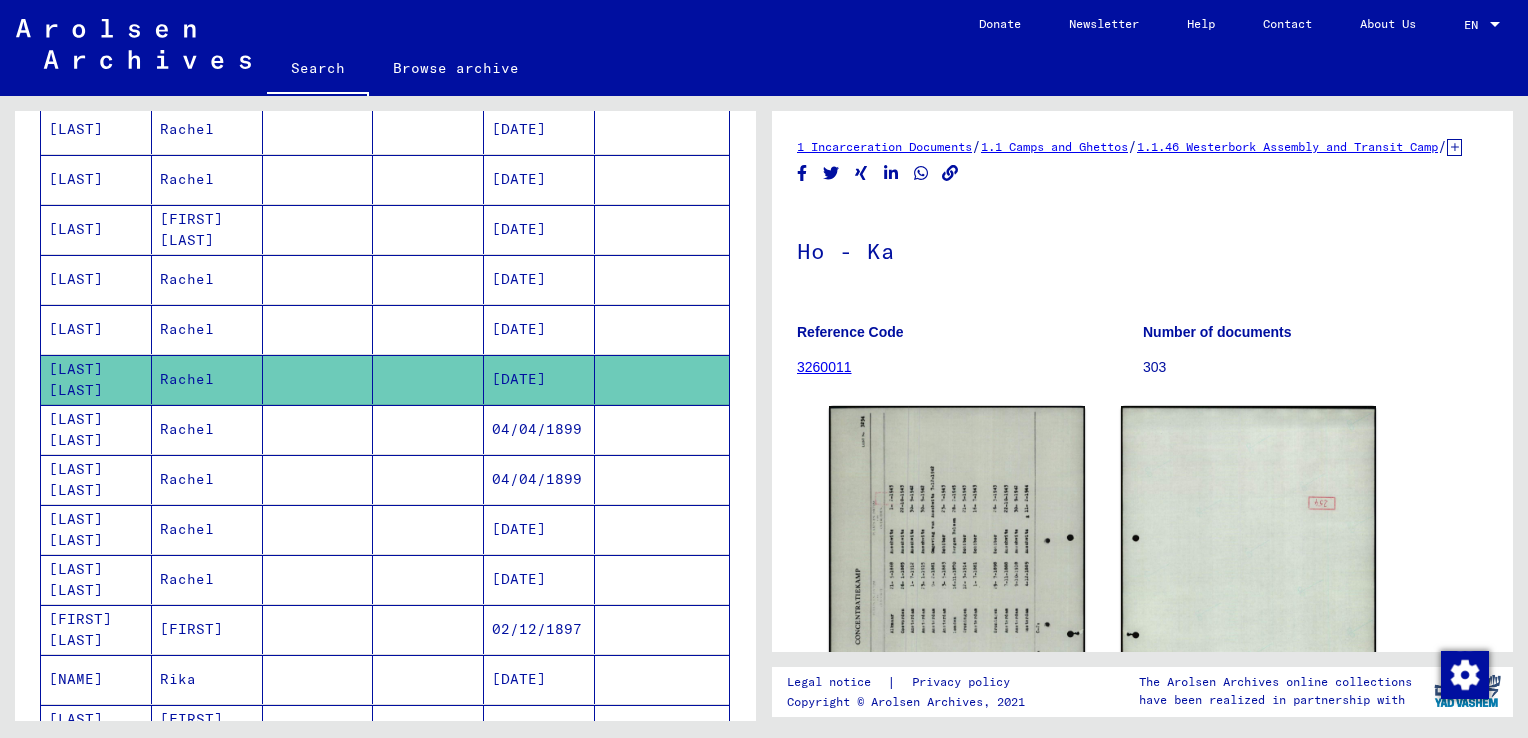 click on "04/04/1899" at bounding box center [539, 479] 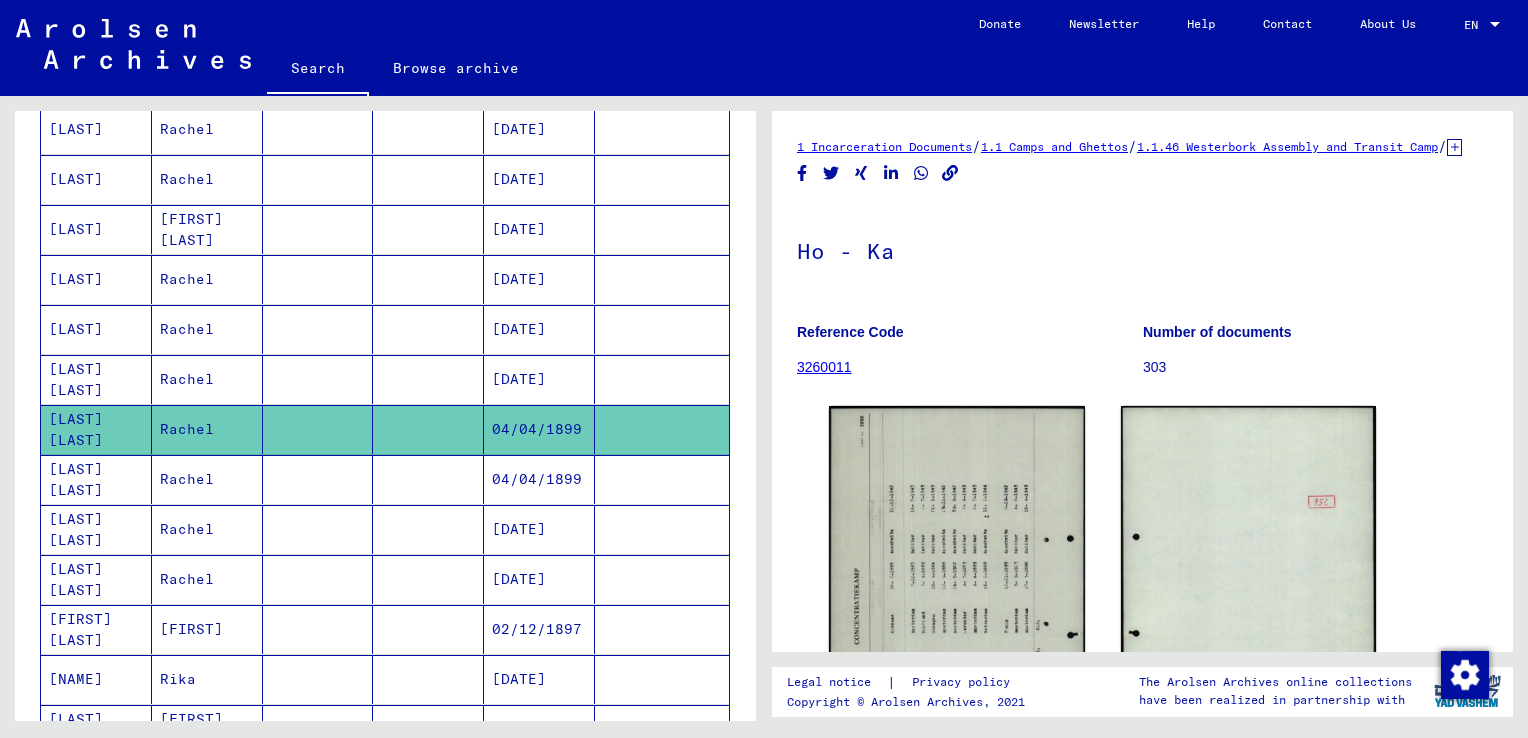 scroll, scrollTop: 0, scrollLeft: 0, axis: both 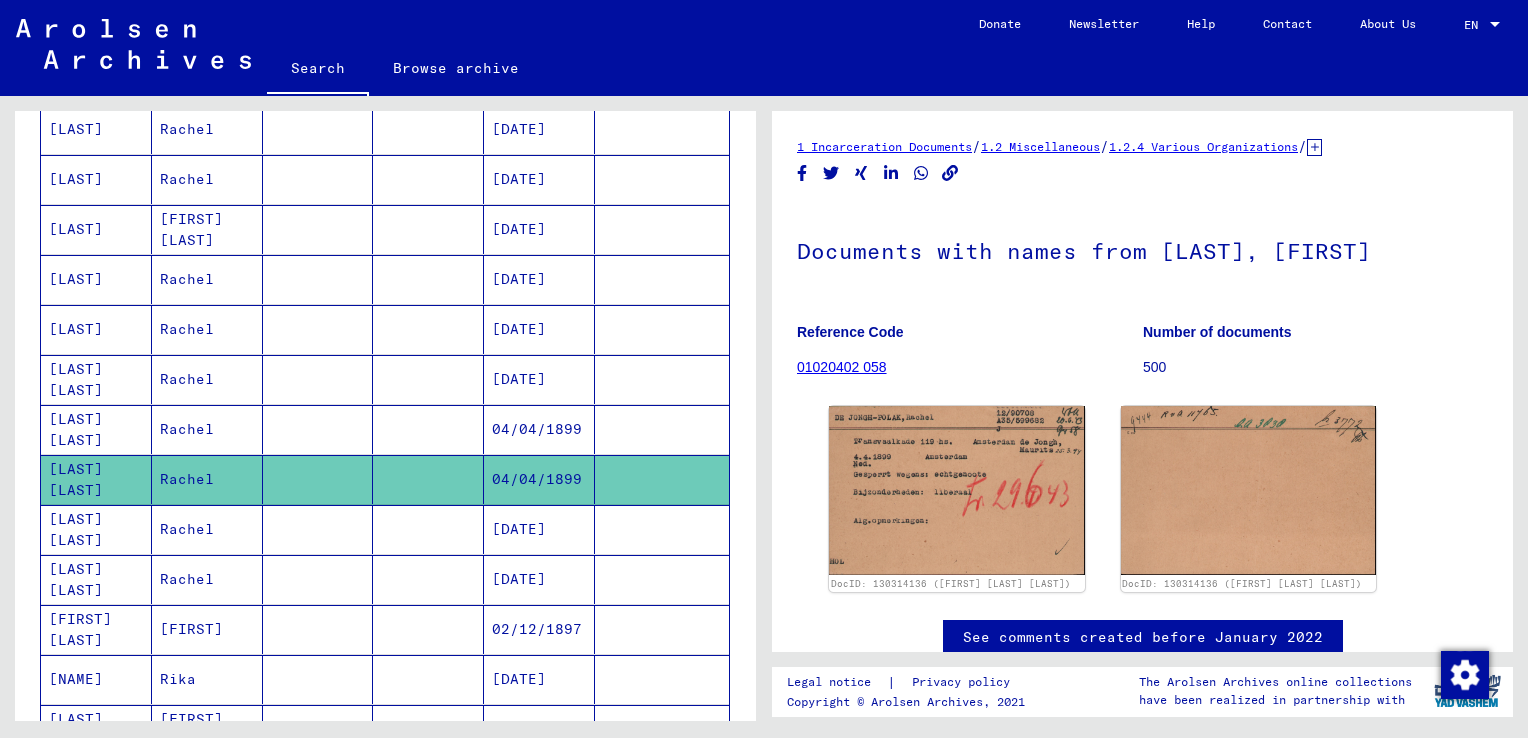 click on "[DATE]" at bounding box center [539, 579] 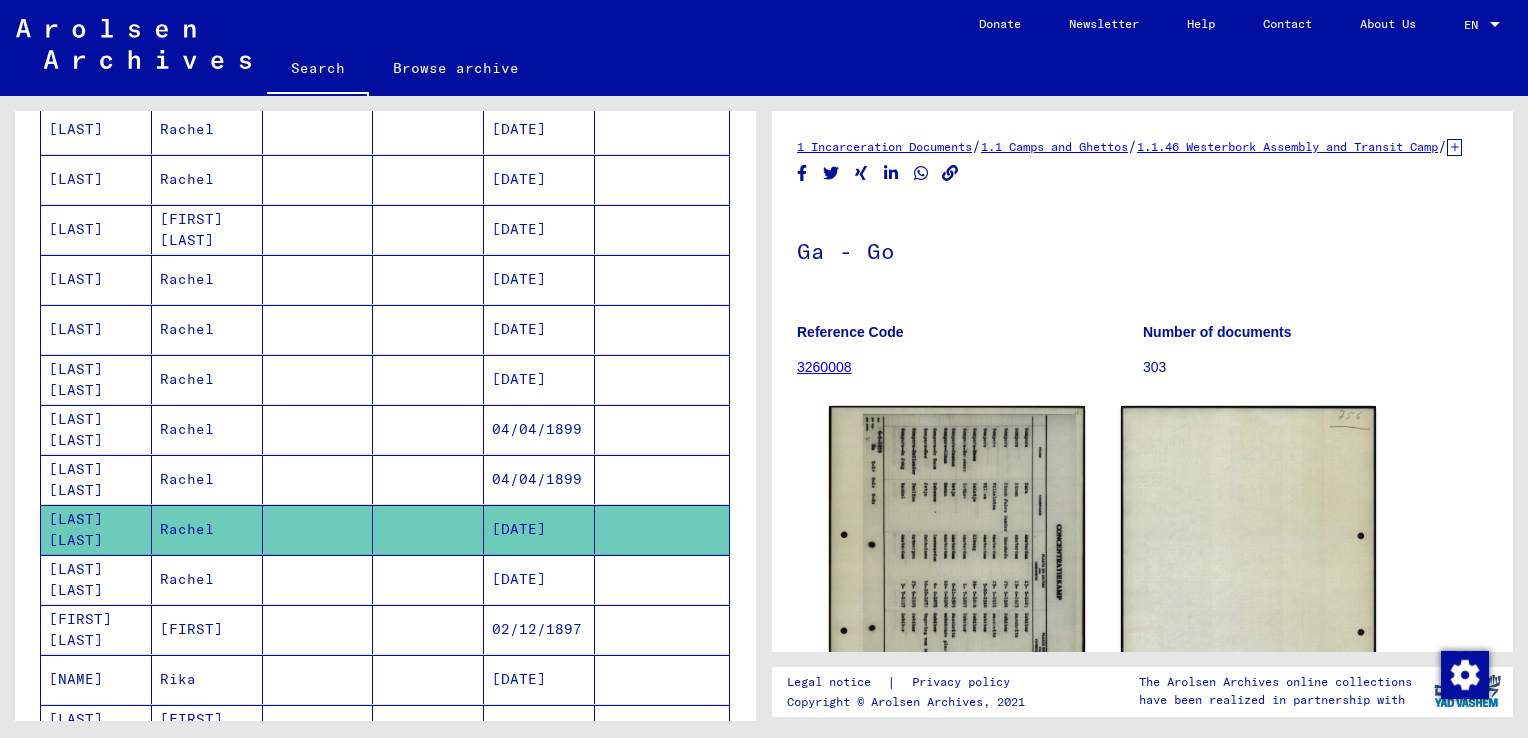 scroll, scrollTop: 0, scrollLeft: 0, axis: both 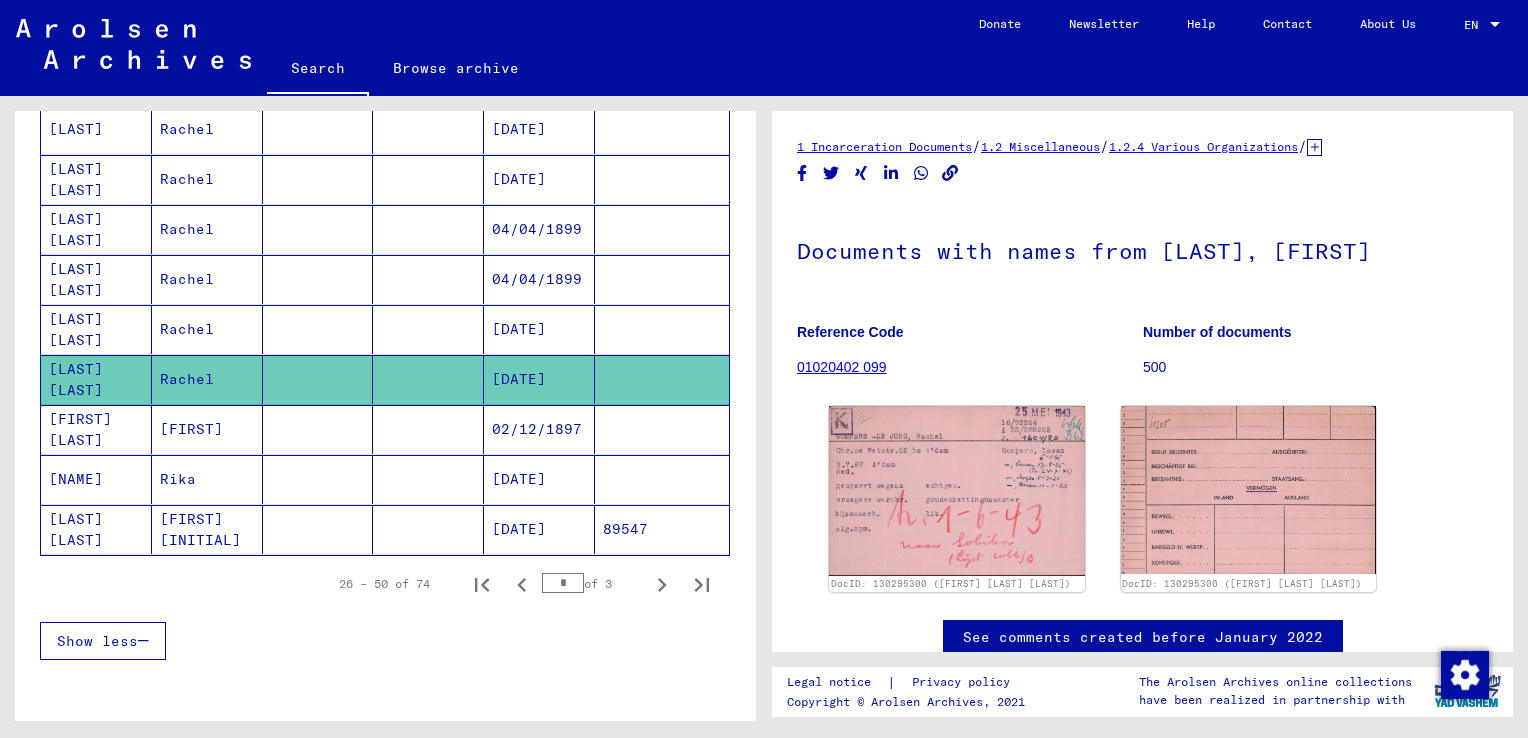 click on "02/12/1897" at bounding box center [539, 479] 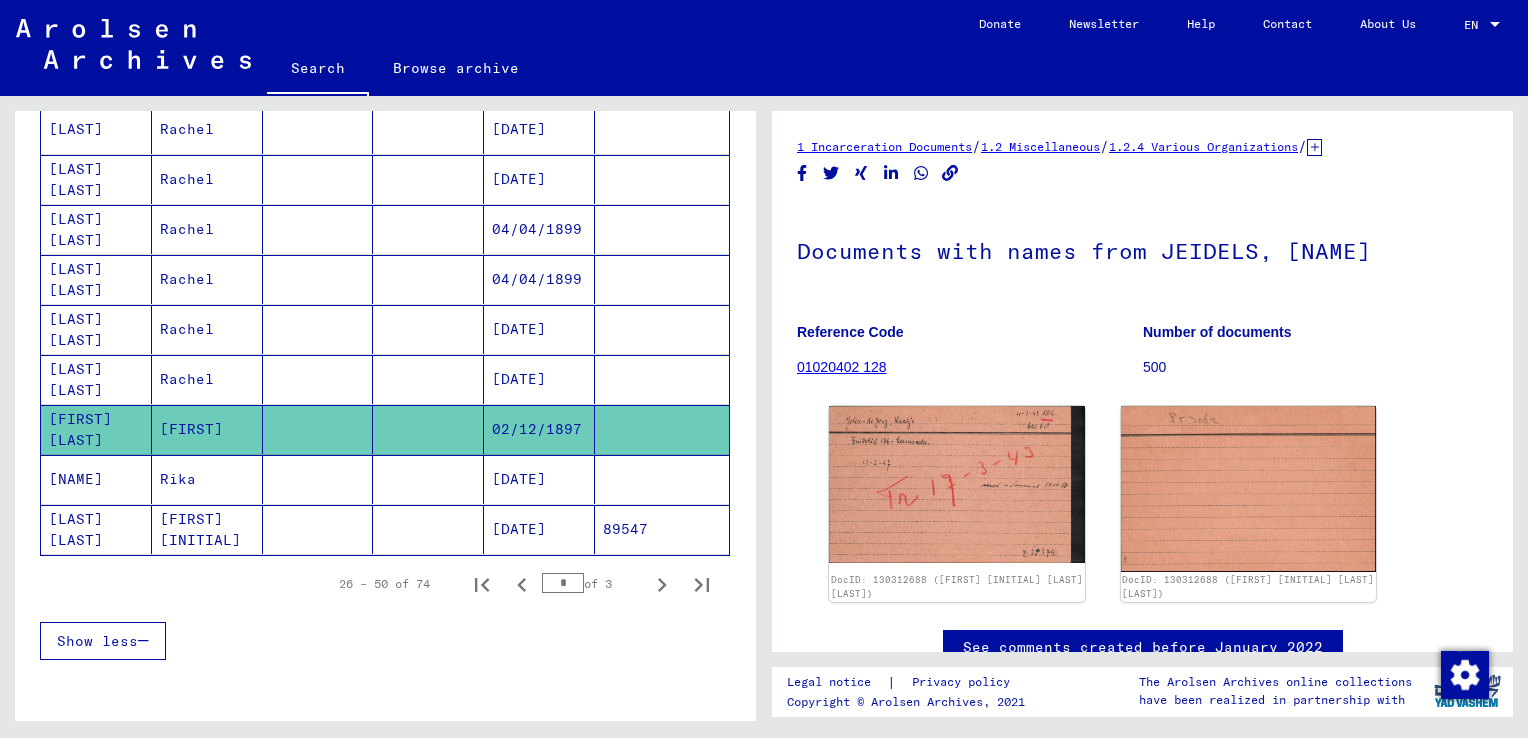 scroll, scrollTop: 0, scrollLeft: 0, axis: both 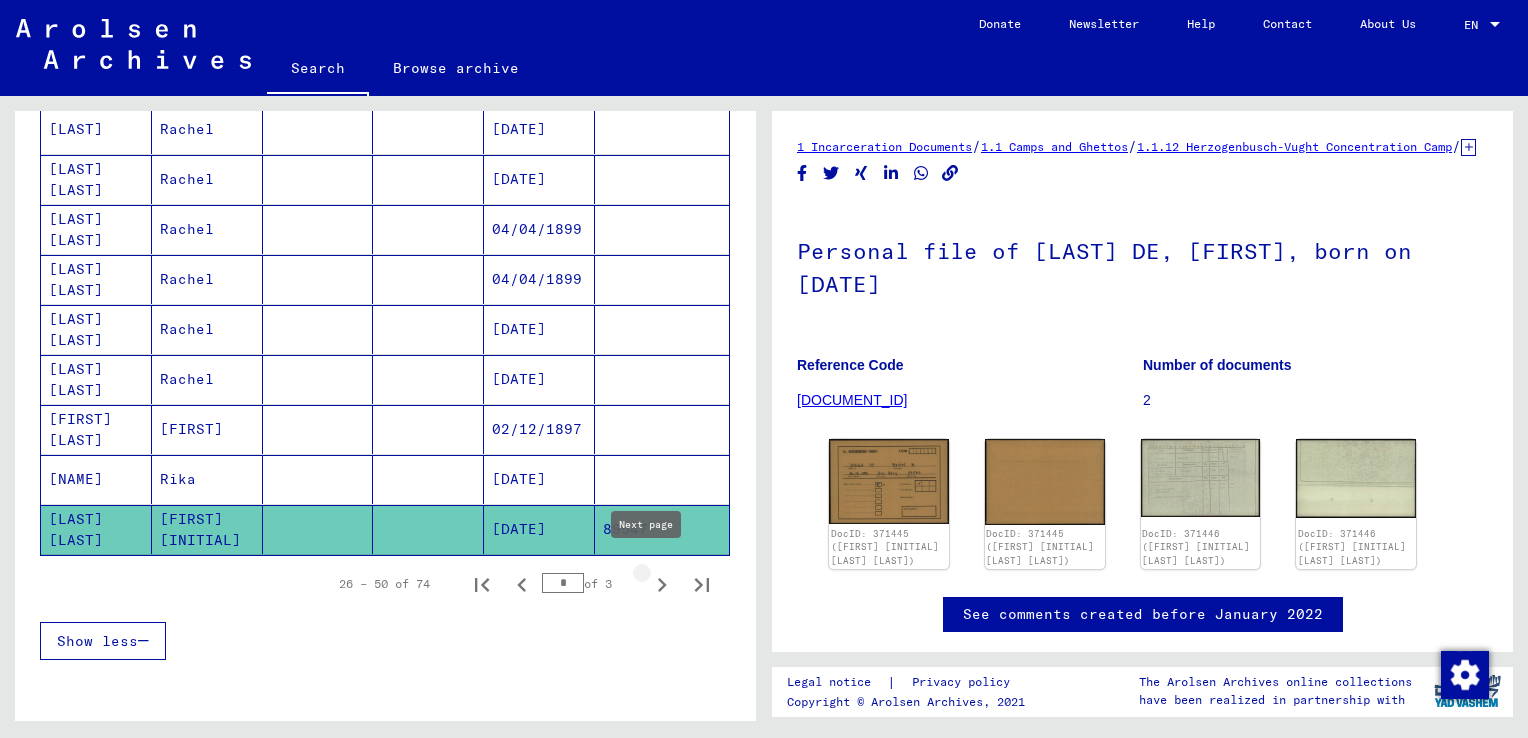click 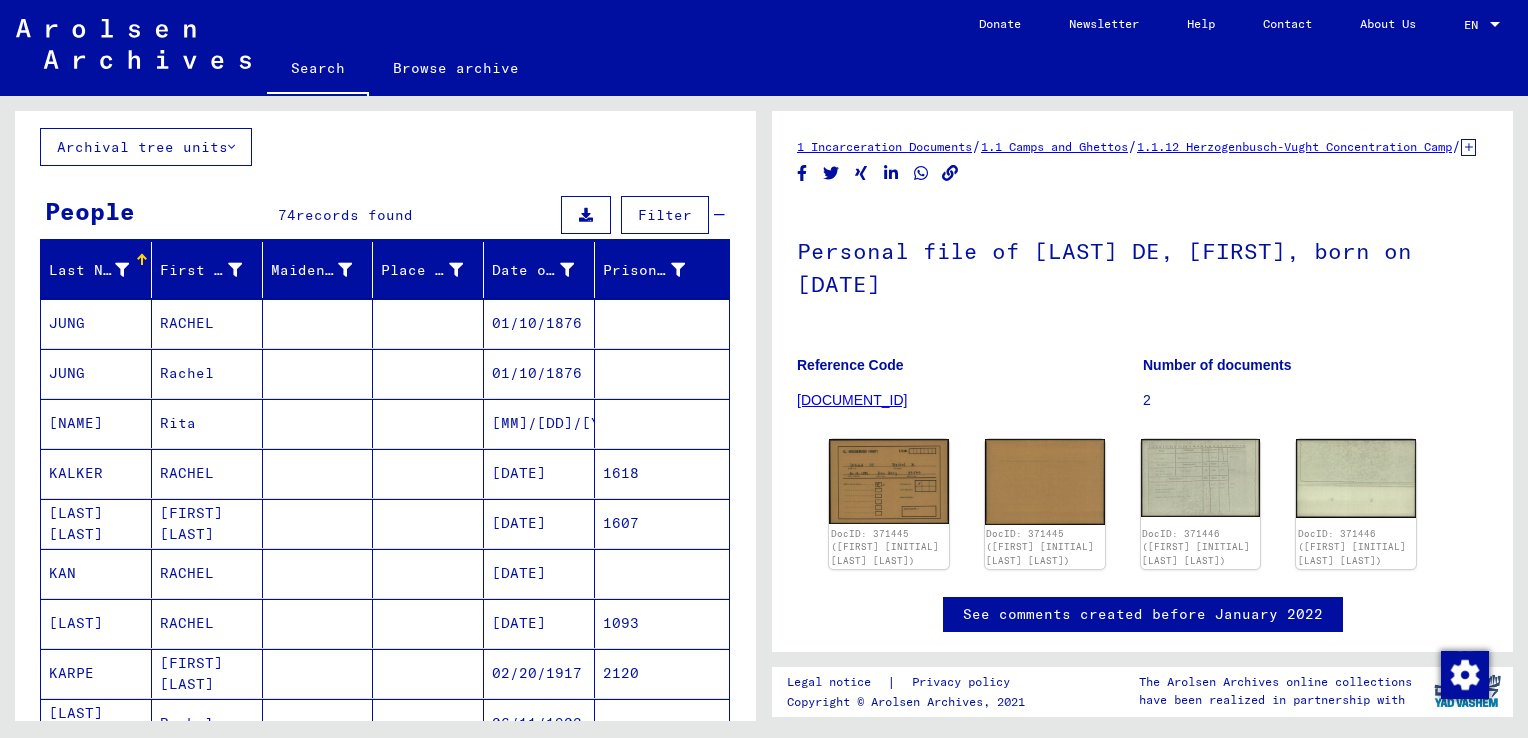 scroll, scrollTop: 100, scrollLeft: 0, axis: vertical 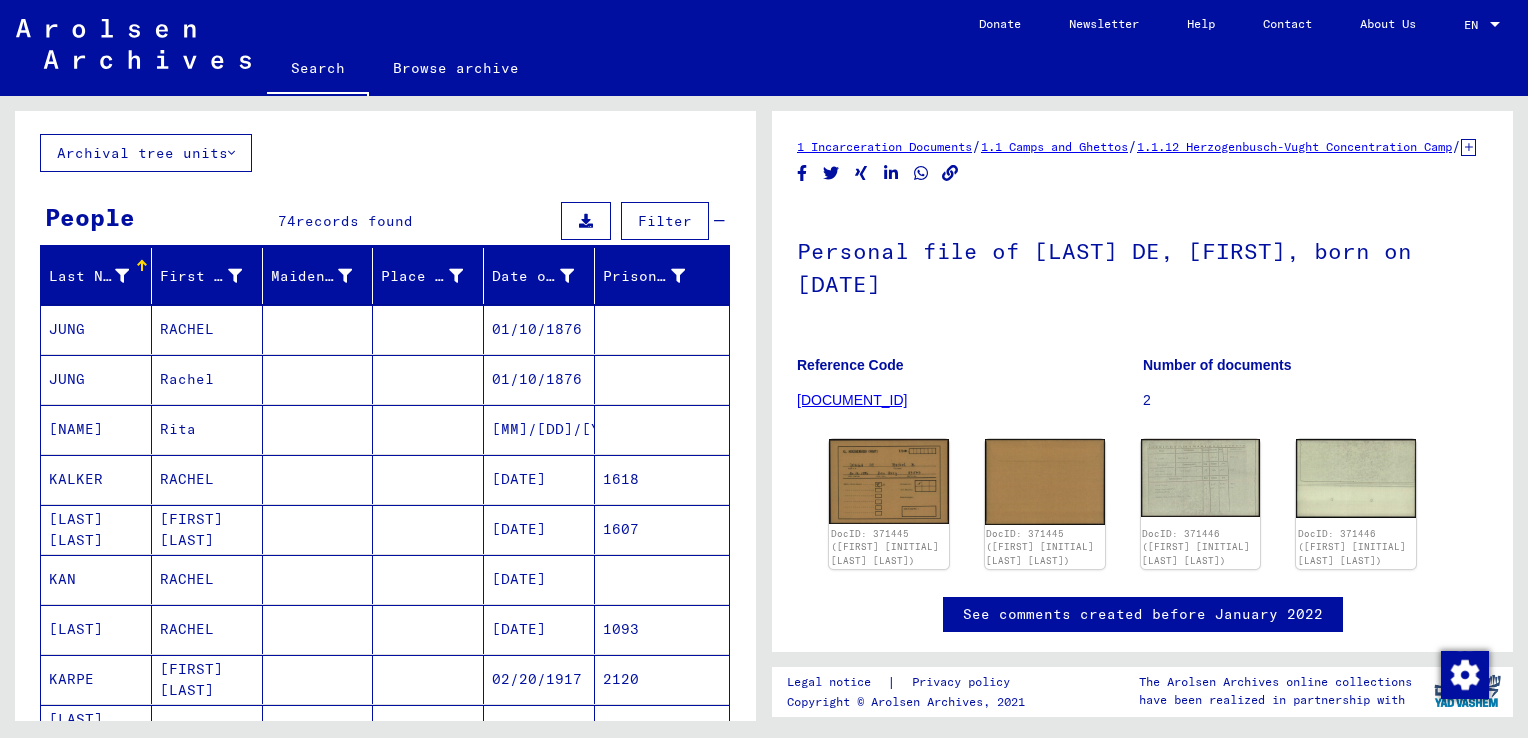 click on "RACHEL" at bounding box center [207, 379] 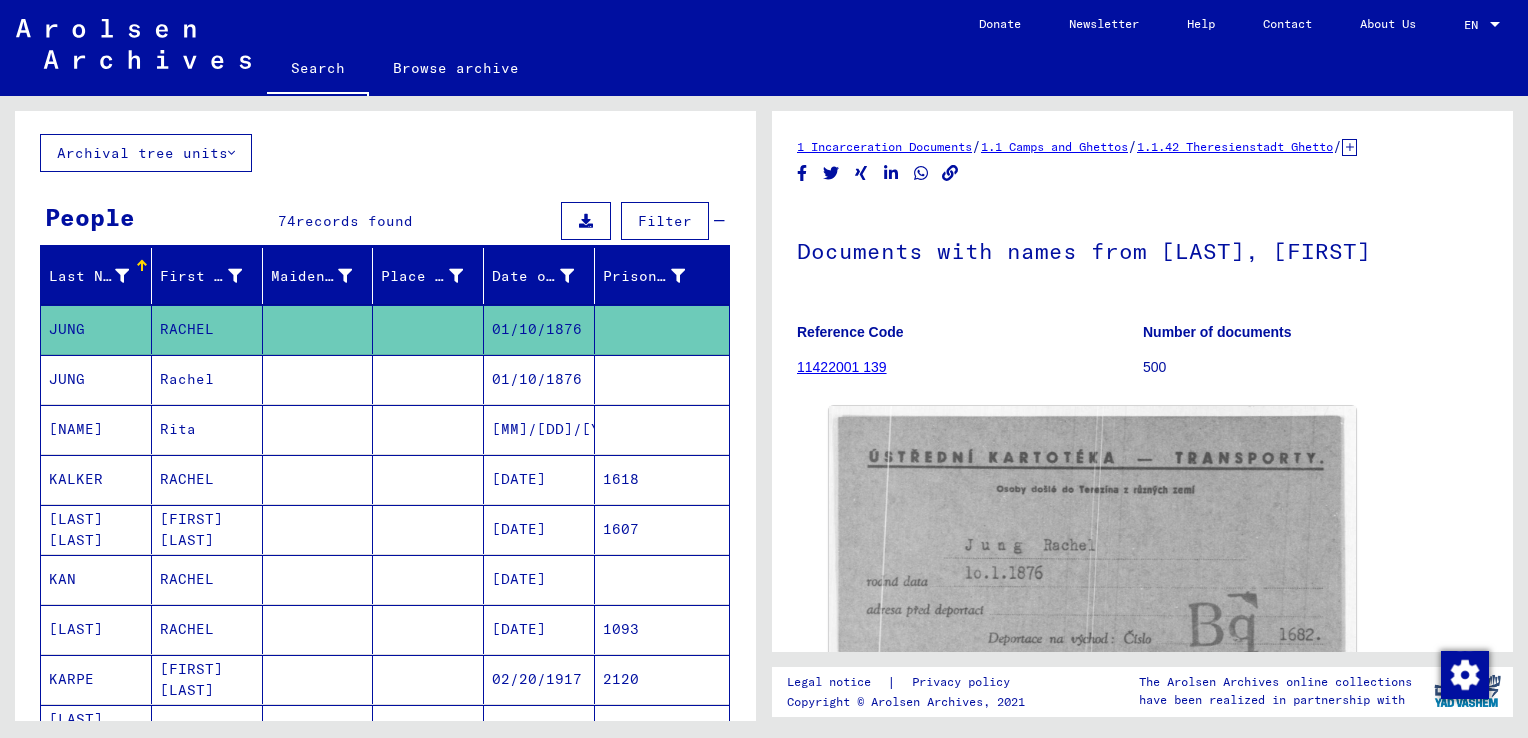 scroll, scrollTop: 0, scrollLeft: 0, axis: both 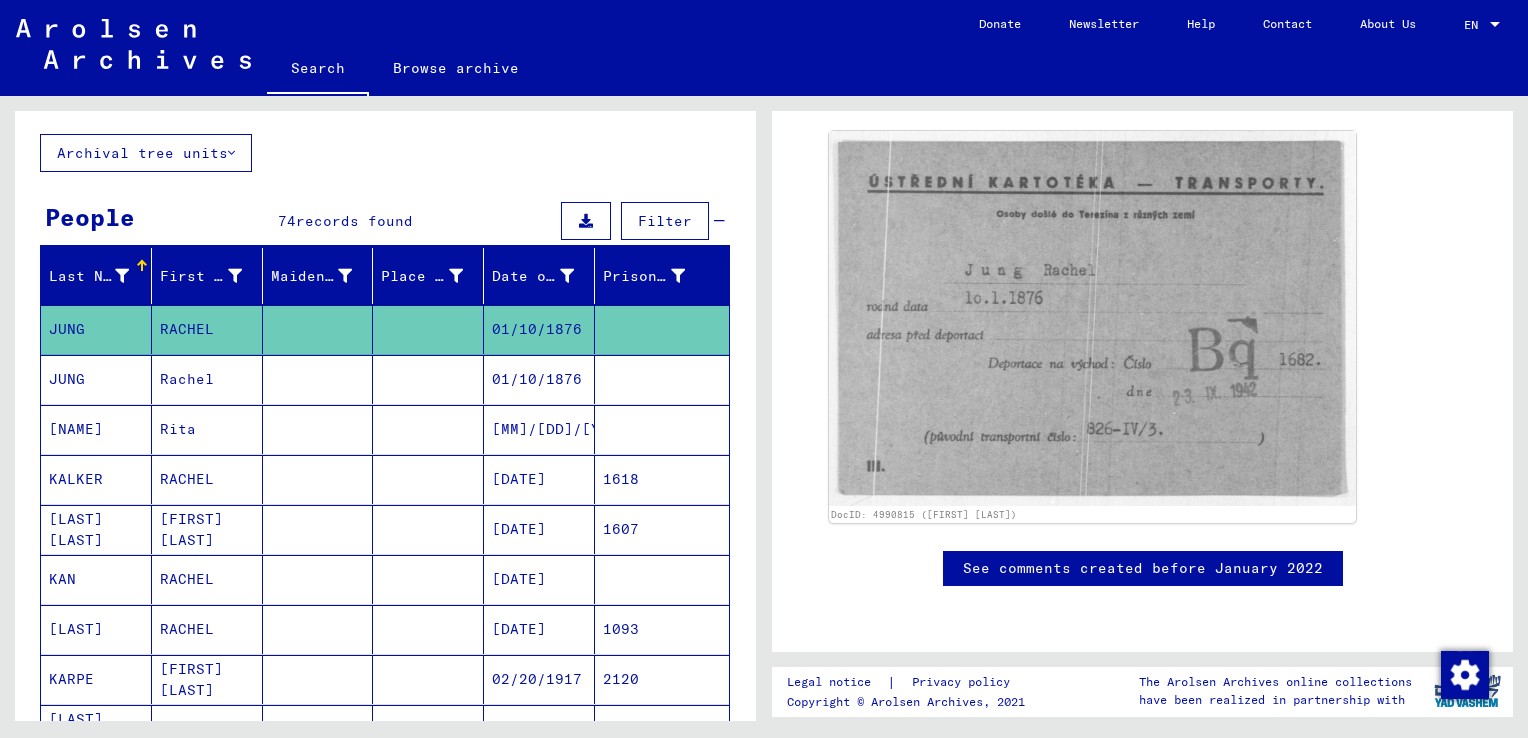click on "Rachel" at bounding box center (207, 429) 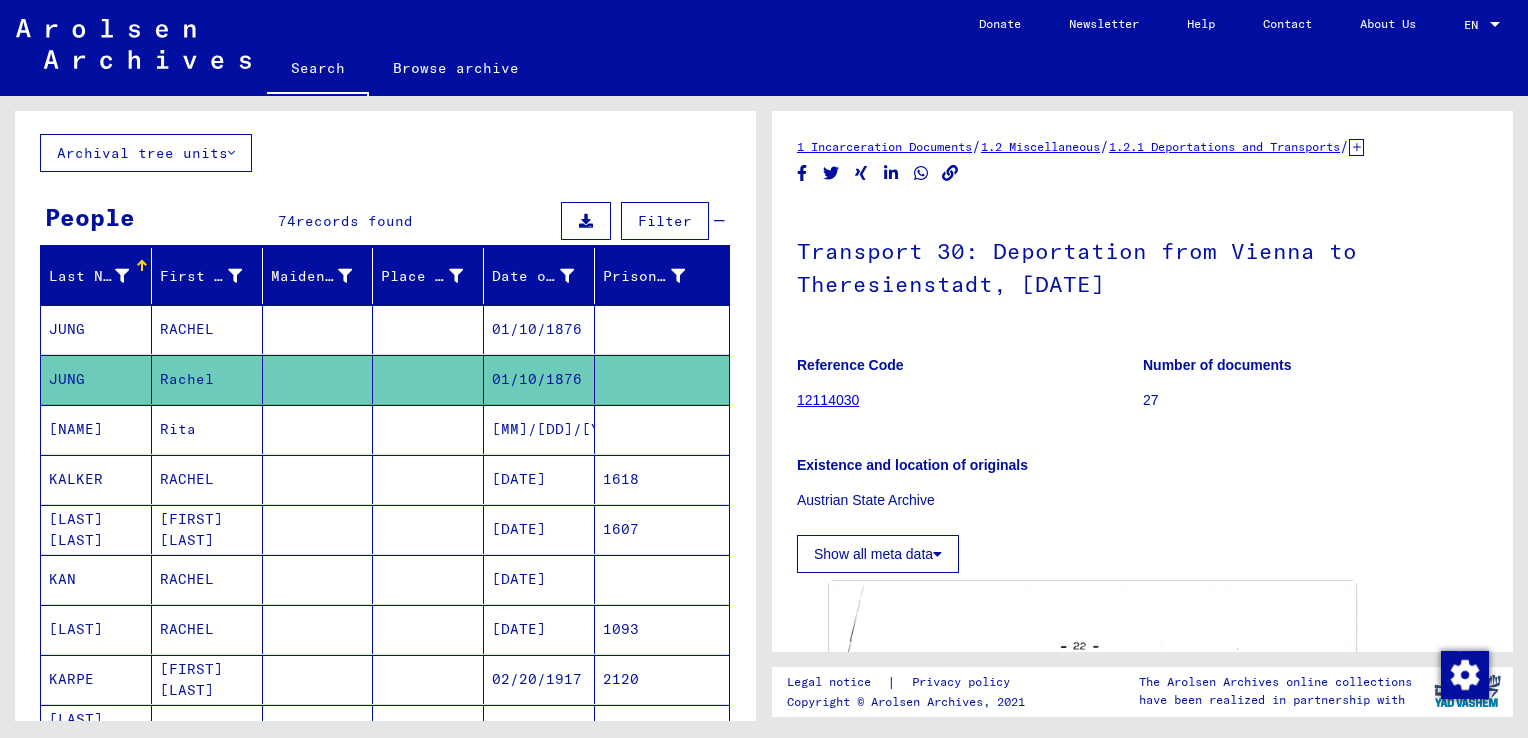 scroll, scrollTop: 0, scrollLeft: 0, axis: both 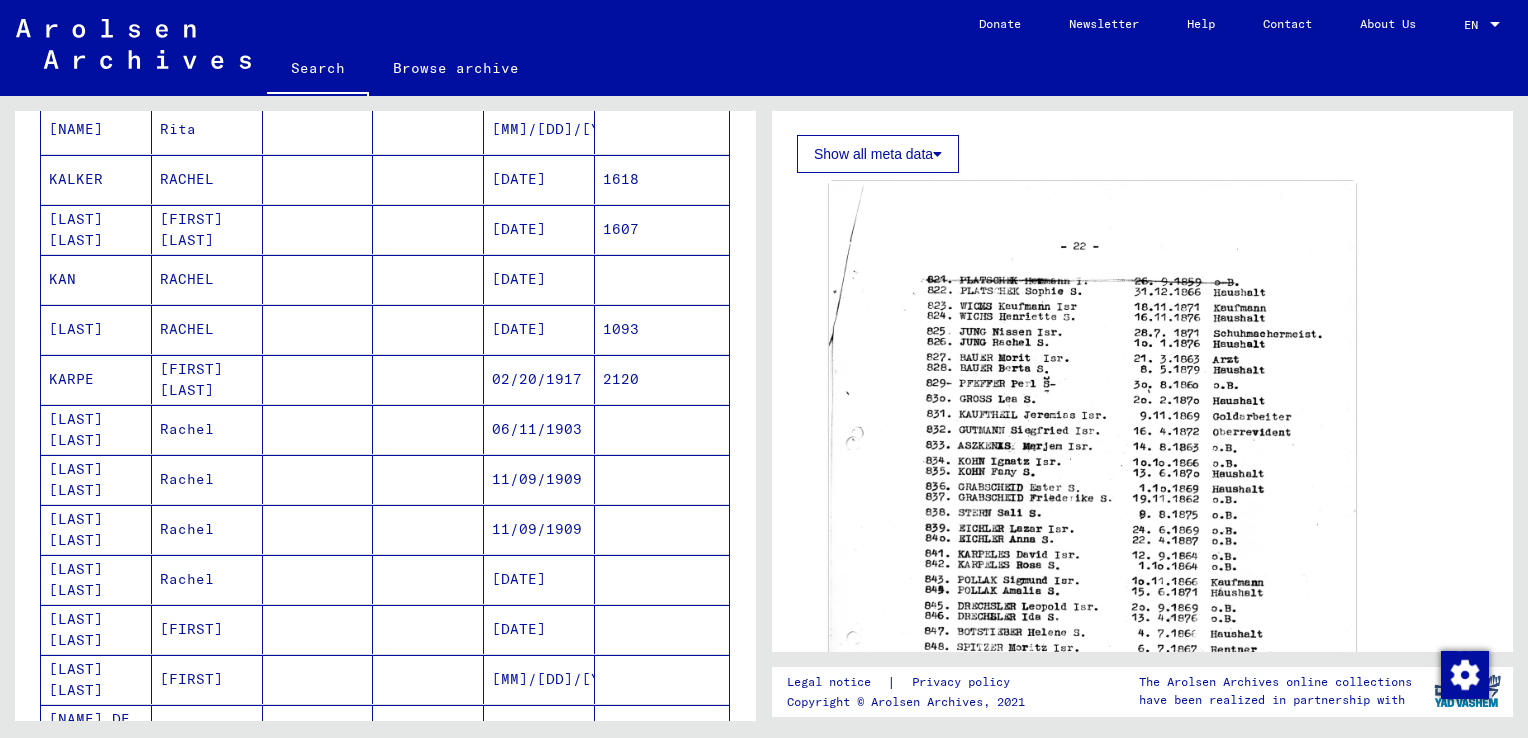 click on "Rachel" at bounding box center (207, 479) 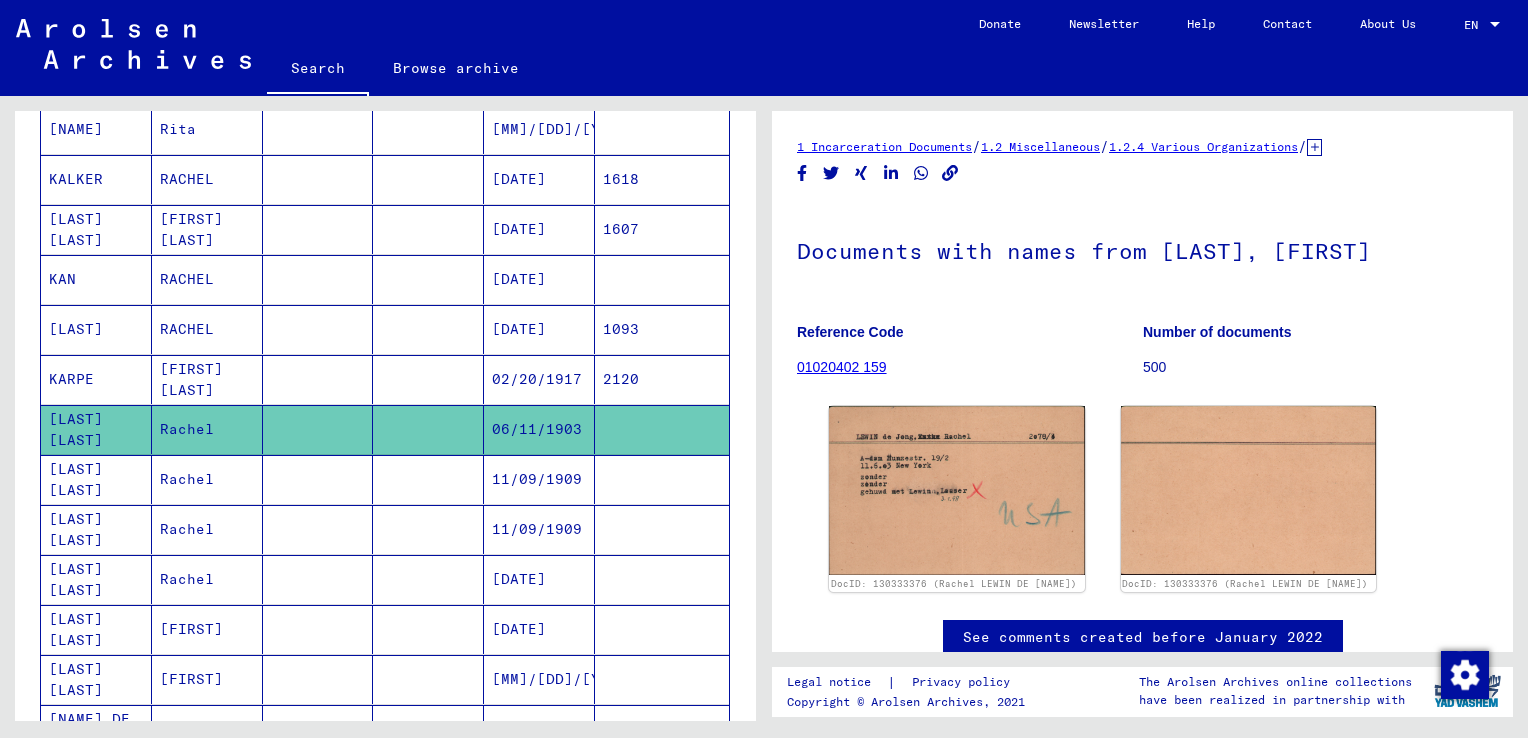 scroll, scrollTop: 0, scrollLeft: 0, axis: both 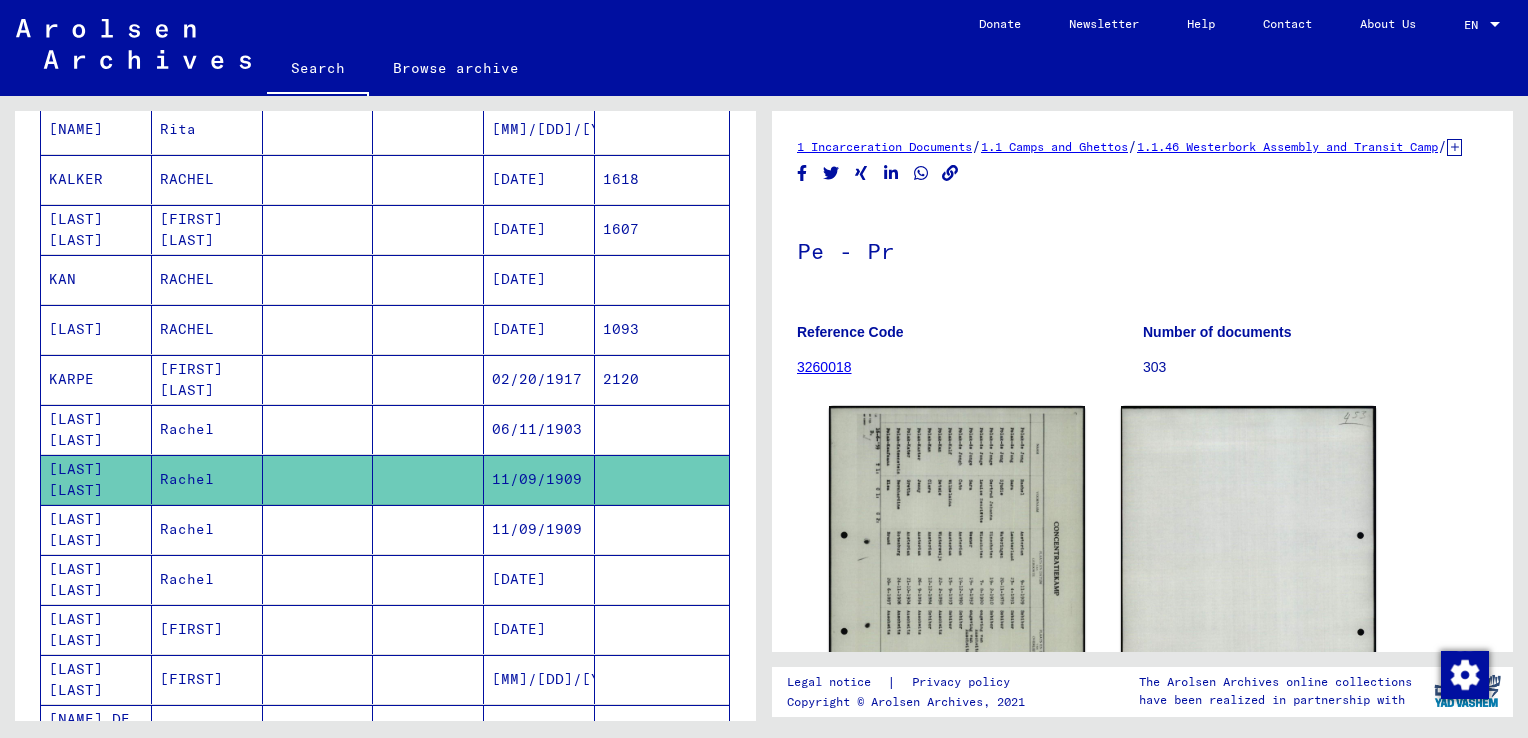 click on "Rachel" at bounding box center [207, 579] 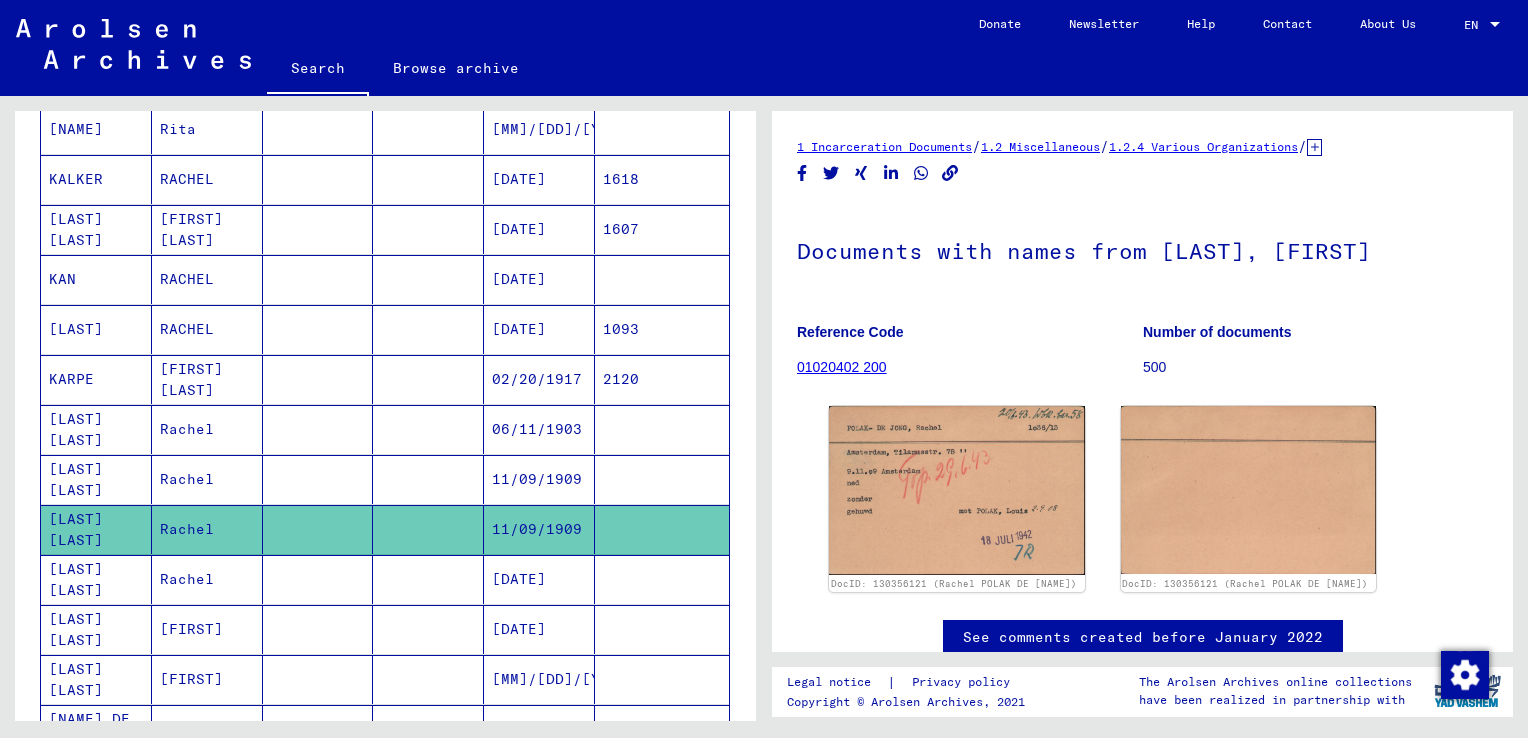 scroll, scrollTop: 0, scrollLeft: 0, axis: both 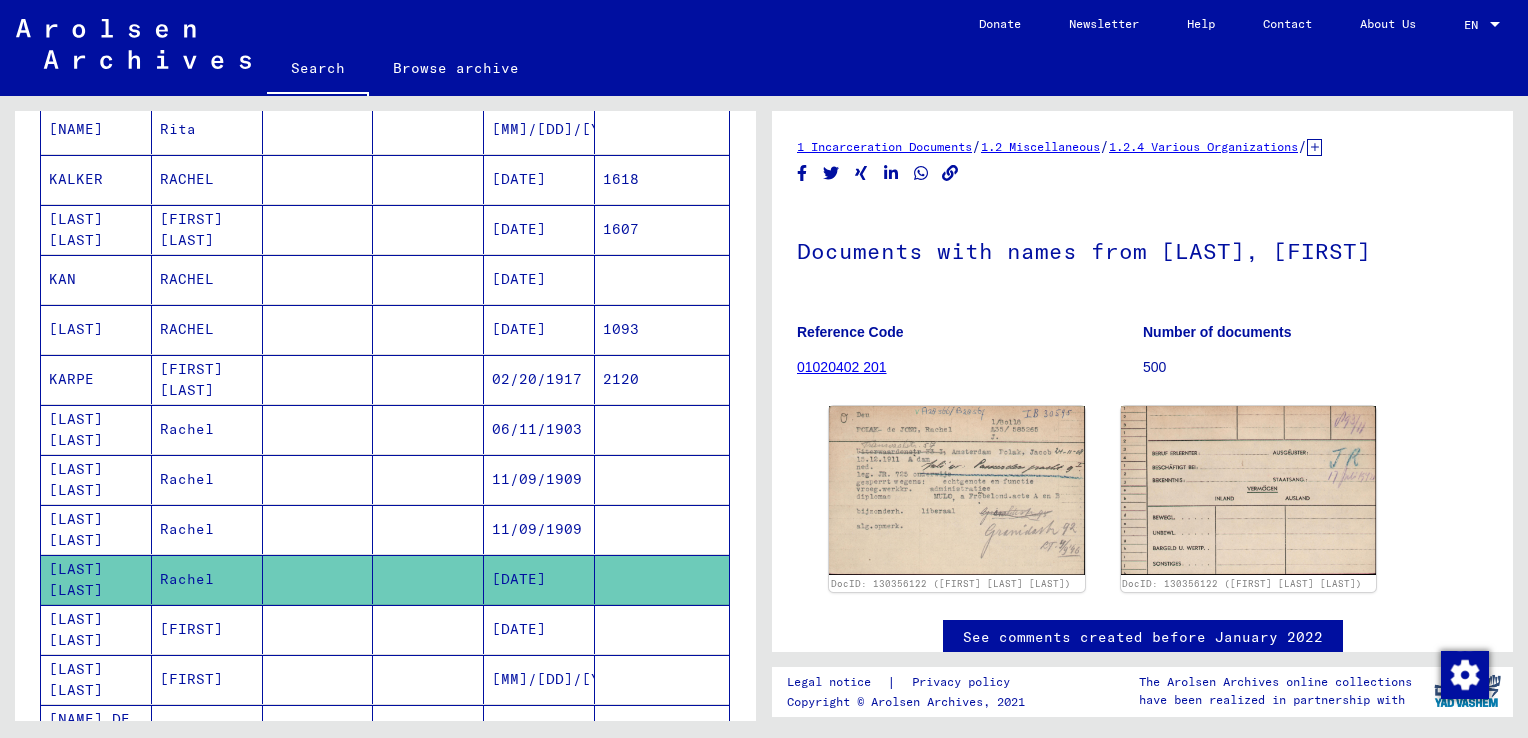 click on "[FIRST]" at bounding box center (207, 679) 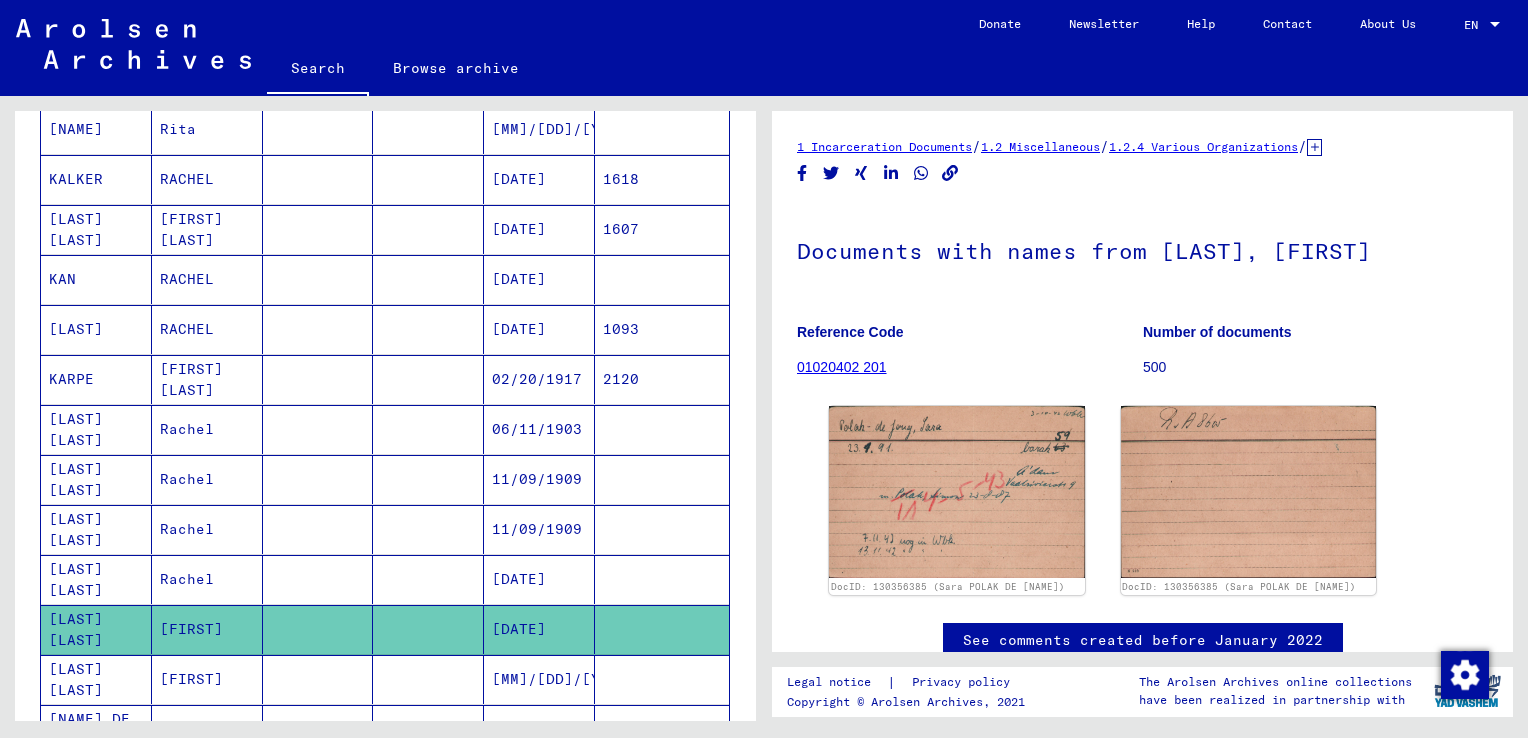 scroll, scrollTop: 0, scrollLeft: 0, axis: both 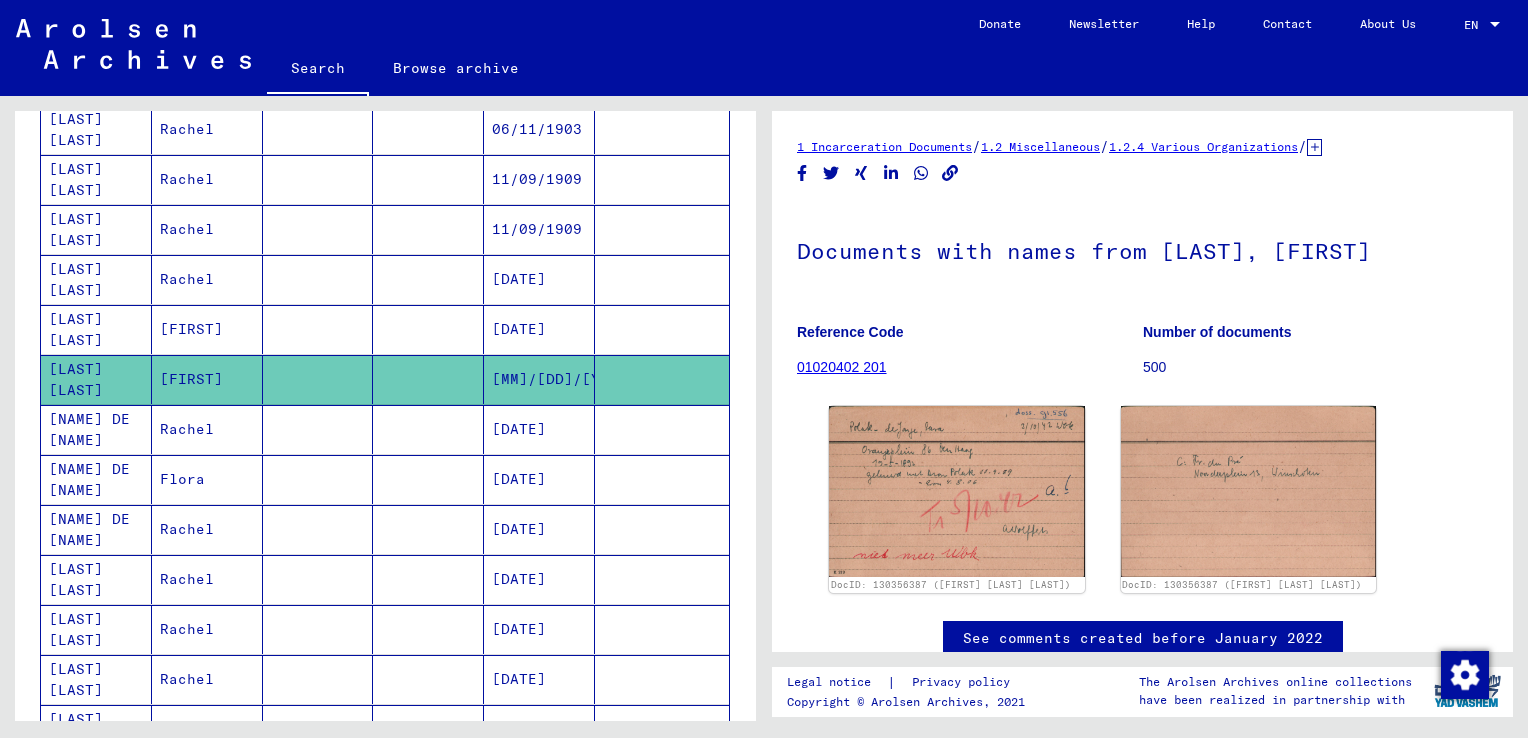 click on "Rachel" at bounding box center (207, 579) 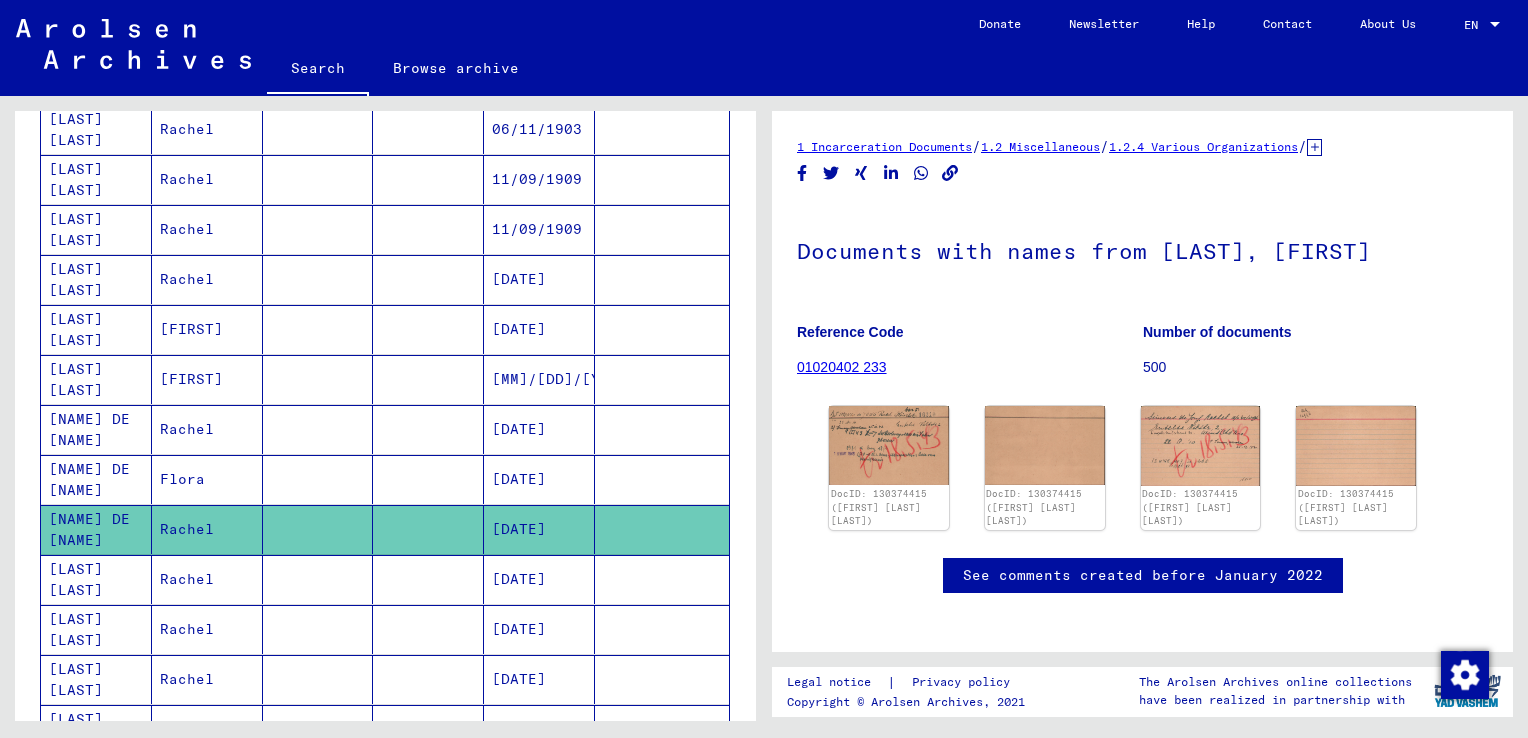 scroll, scrollTop: 0, scrollLeft: 0, axis: both 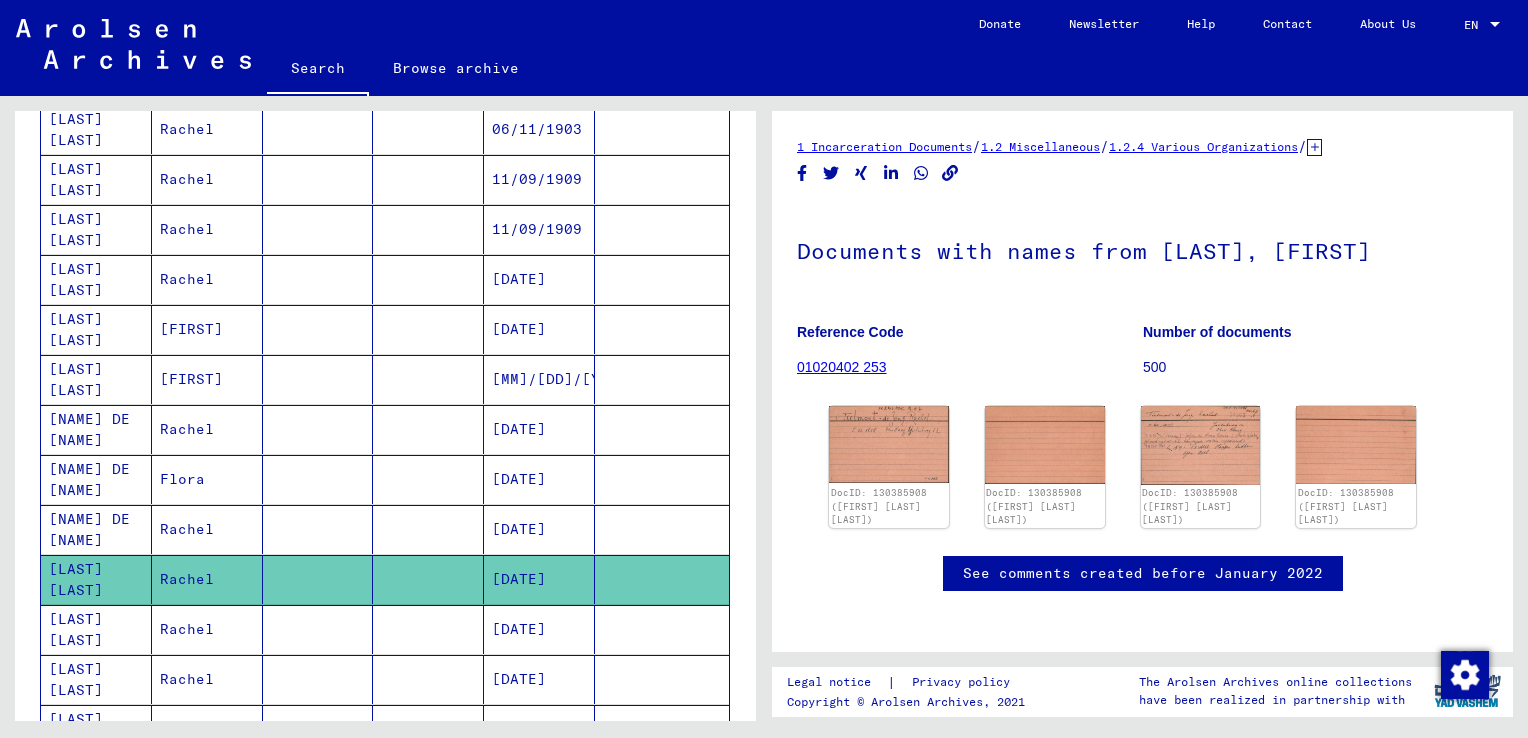 click on "Rachel" at bounding box center [207, 679] 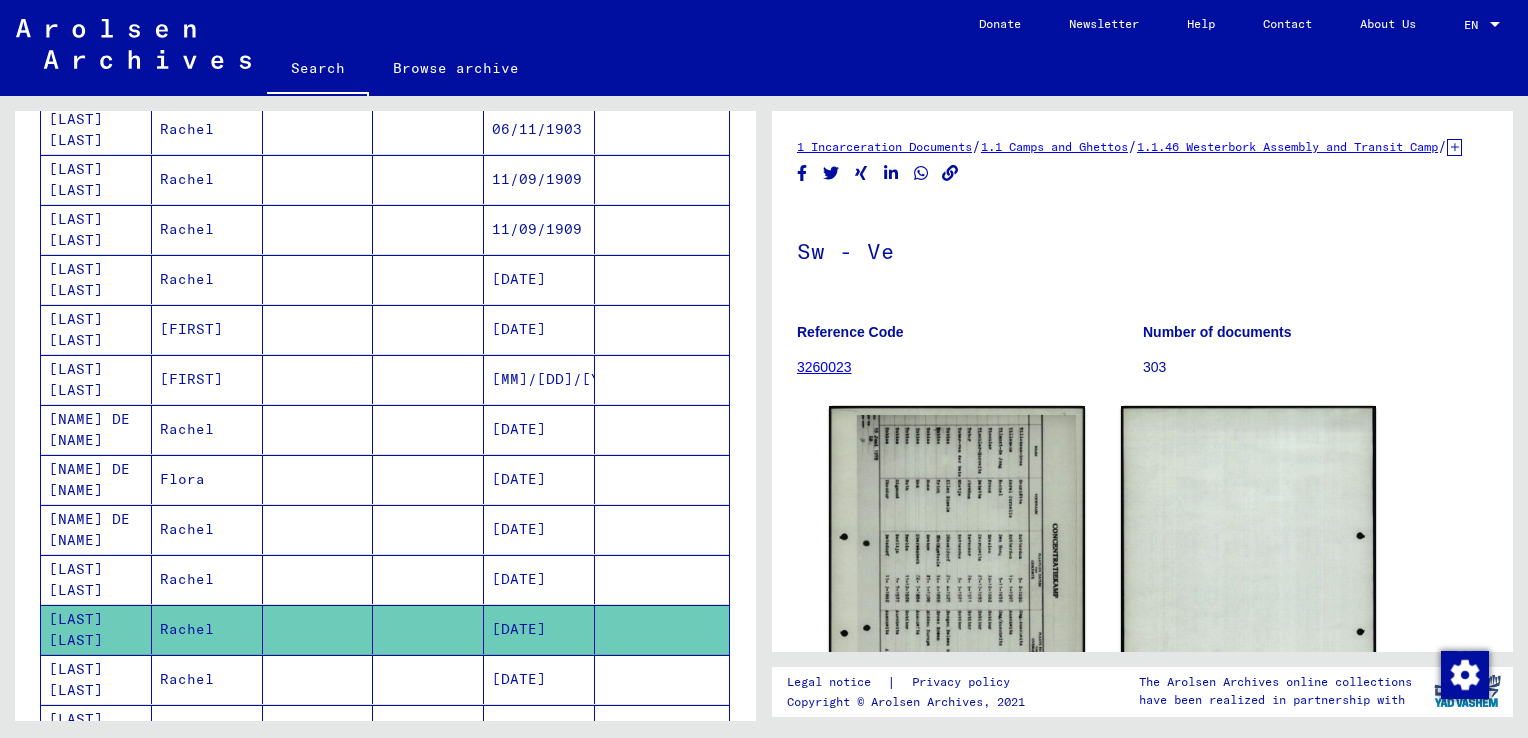 scroll, scrollTop: 0, scrollLeft: 0, axis: both 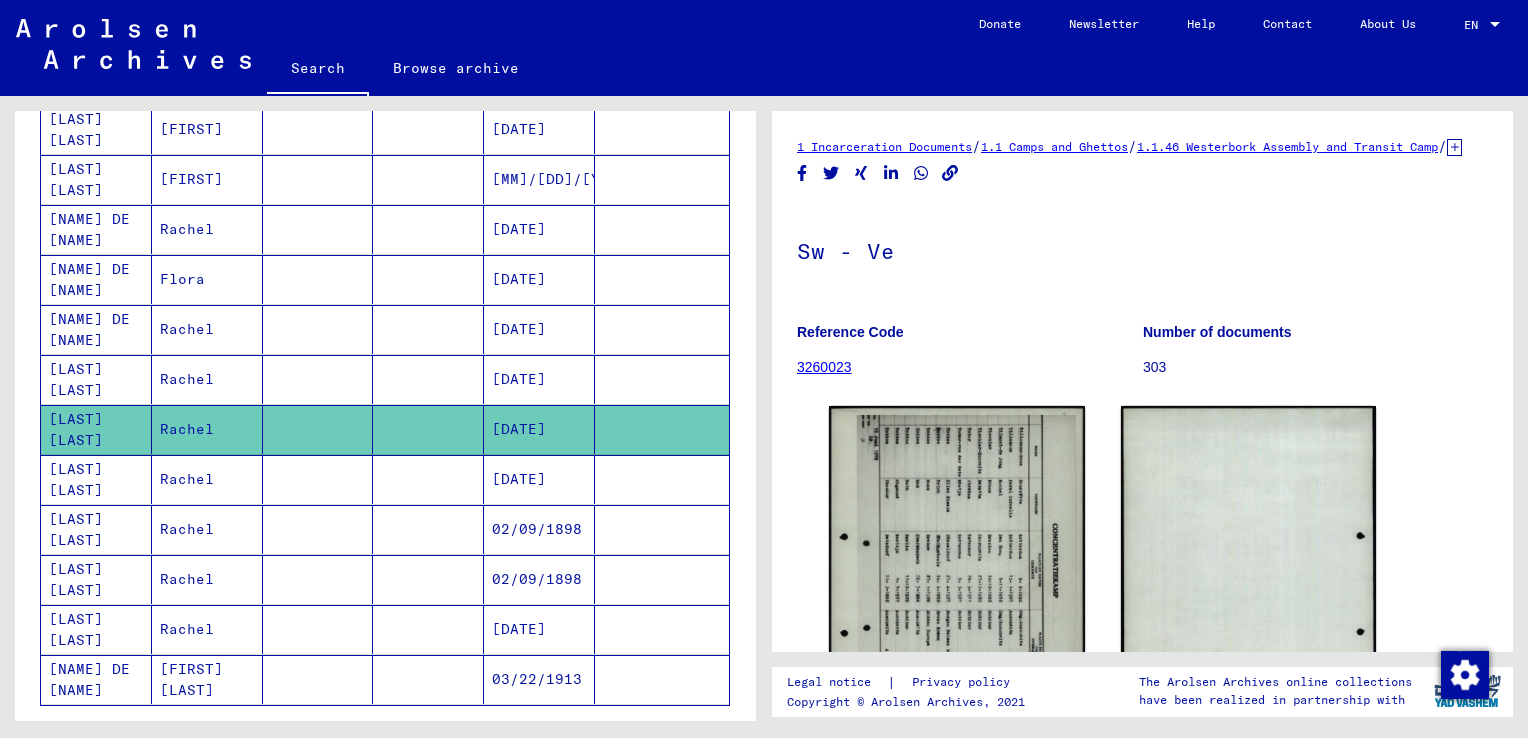 click on "Rachel" at bounding box center [207, 529] 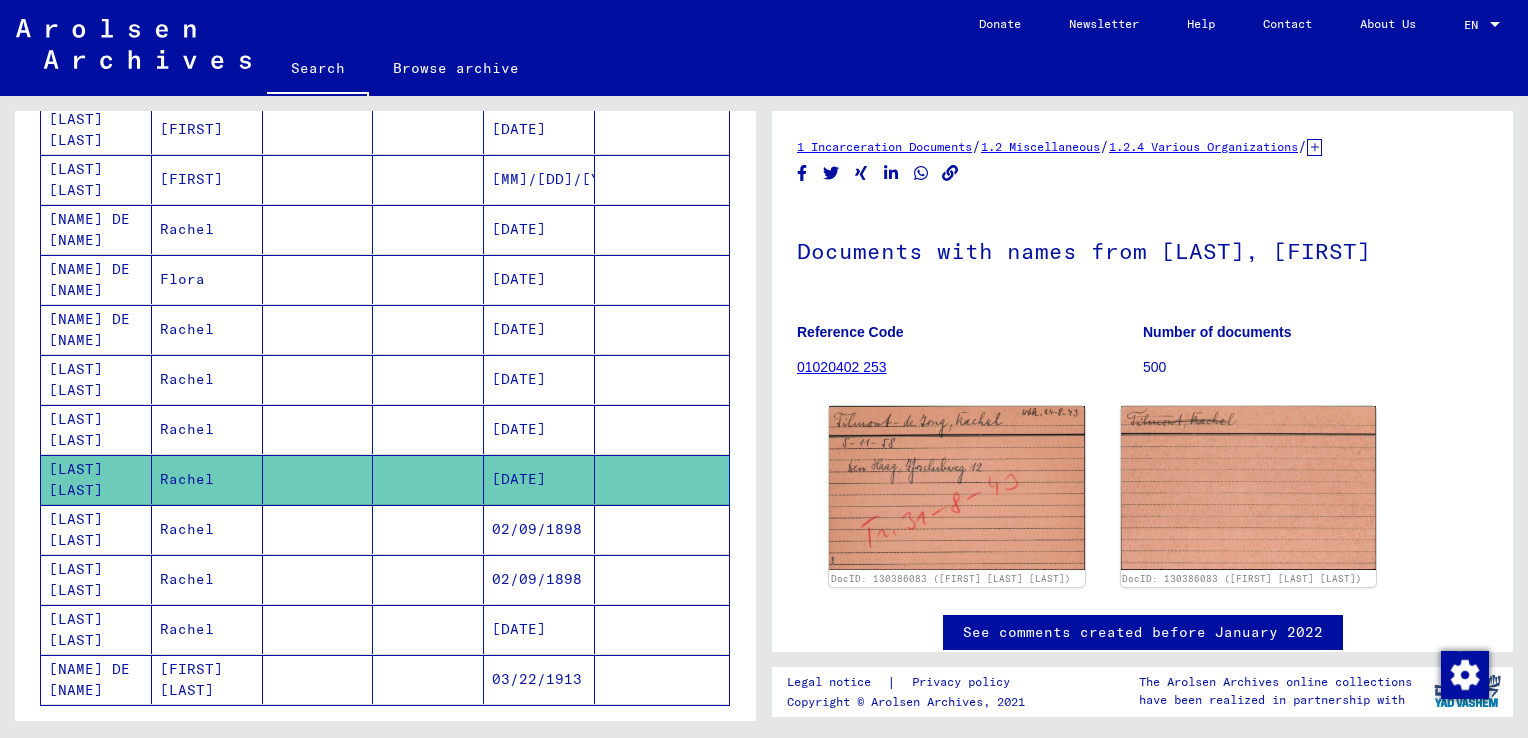 scroll, scrollTop: 0, scrollLeft: 0, axis: both 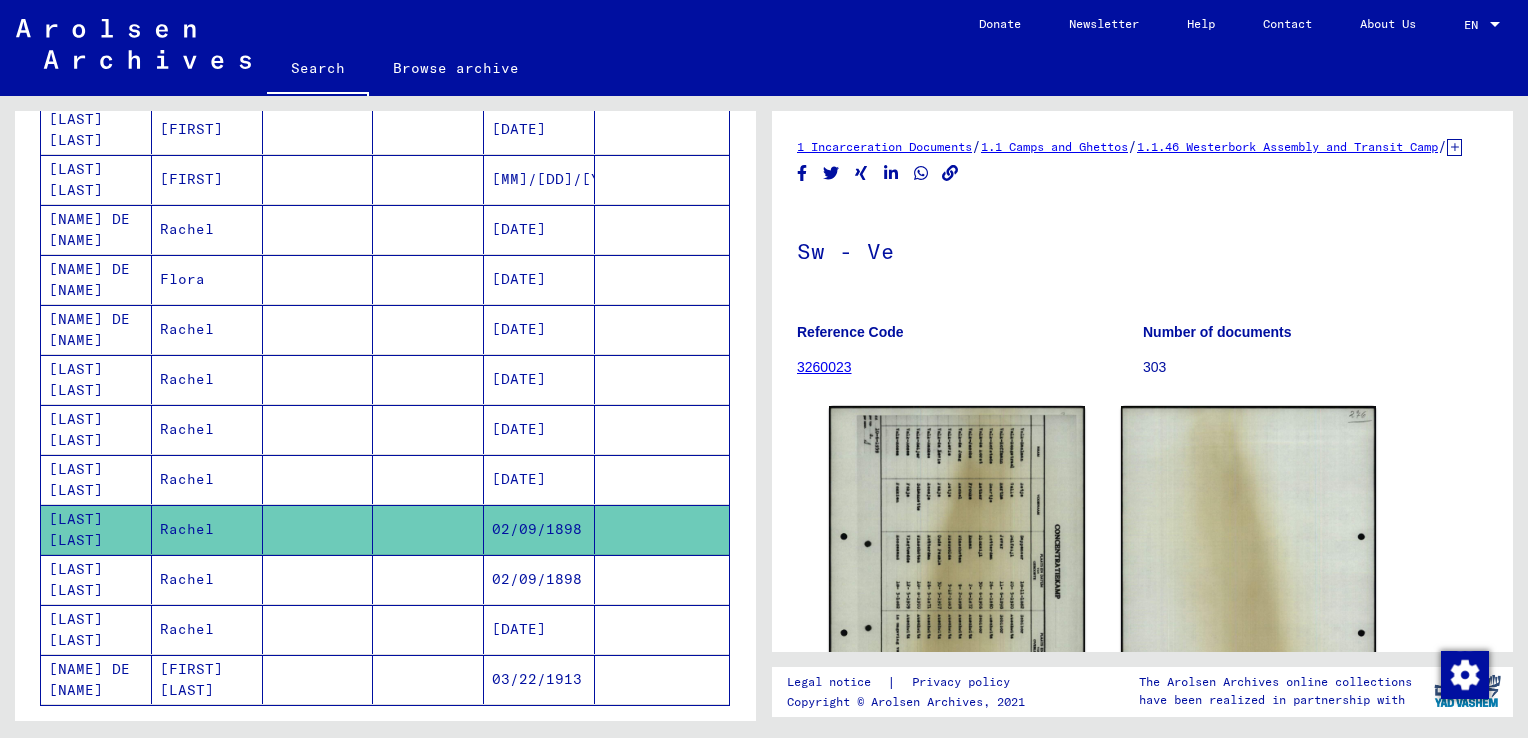 click on "Rachel" at bounding box center (207, 629) 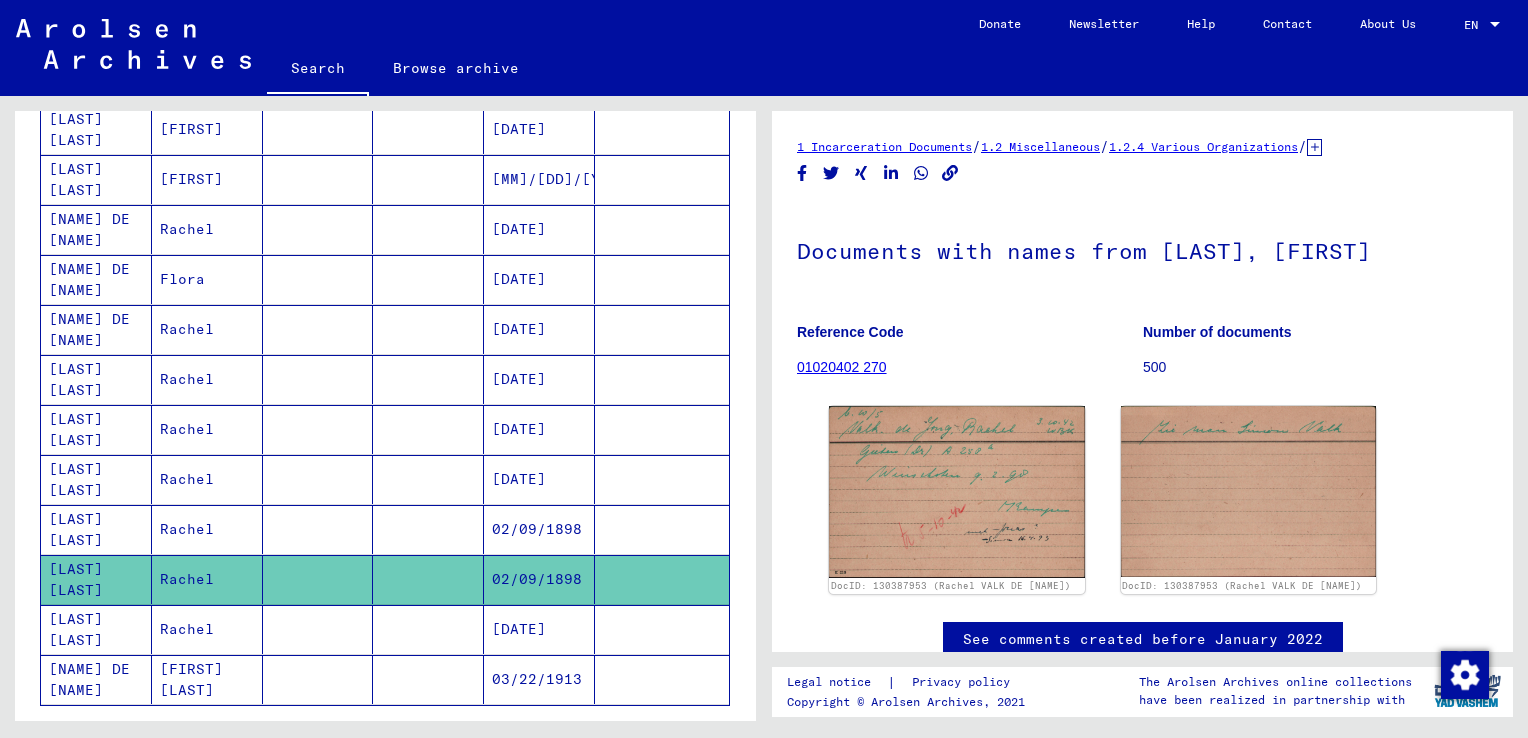 scroll, scrollTop: 0, scrollLeft: 0, axis: both 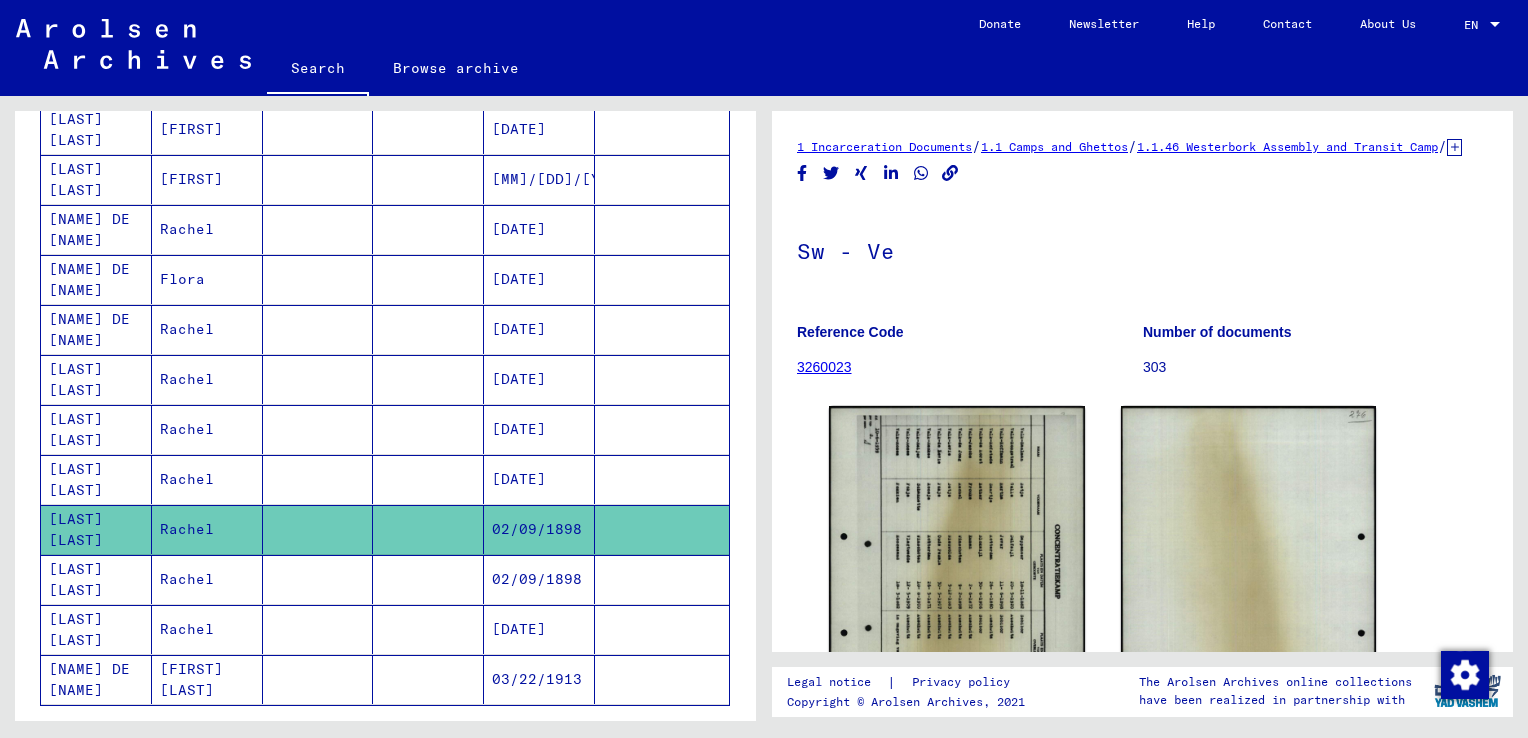 click on "Rachel" at bounding box center [207, 629] 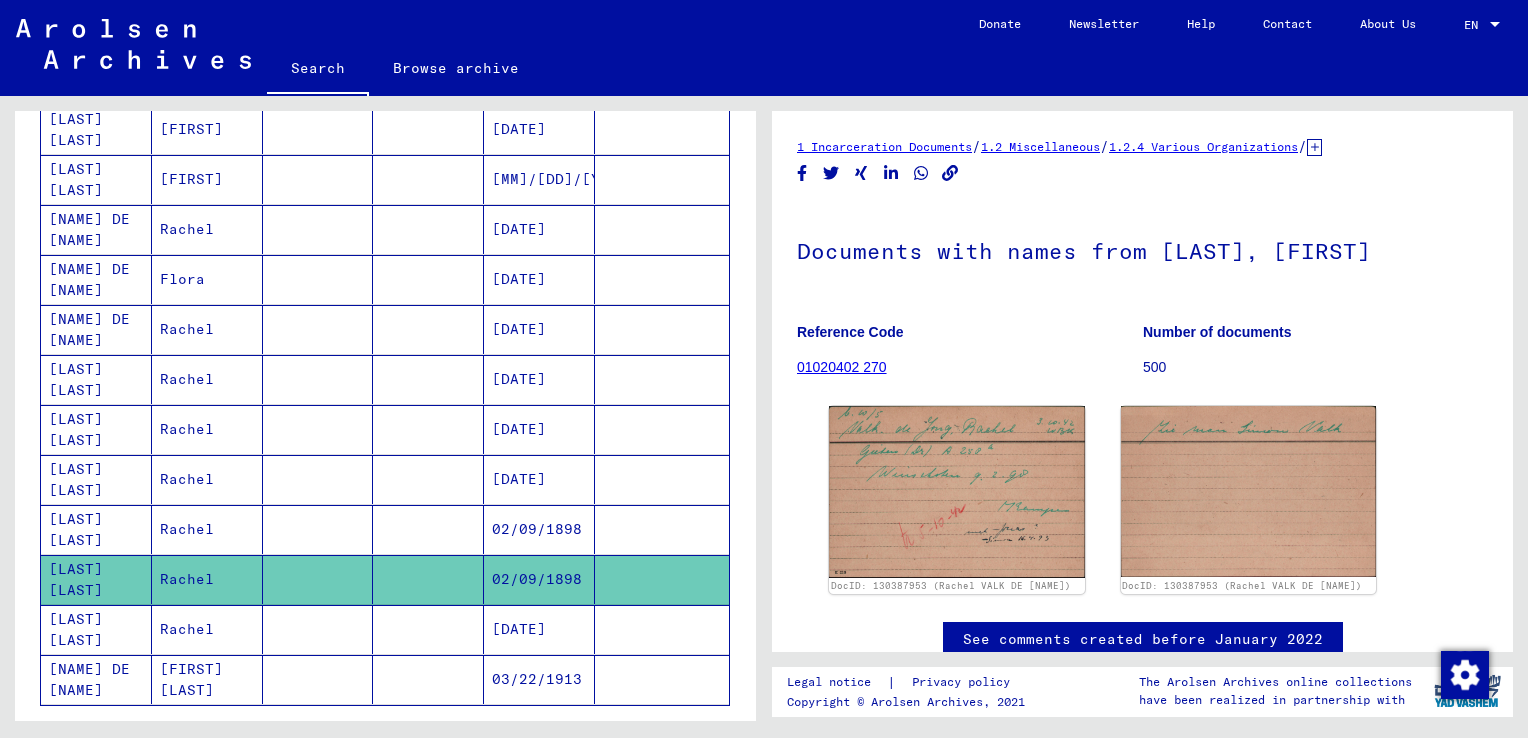 scroll, scrollTop: 0, scrollLeft: 0, axis: both 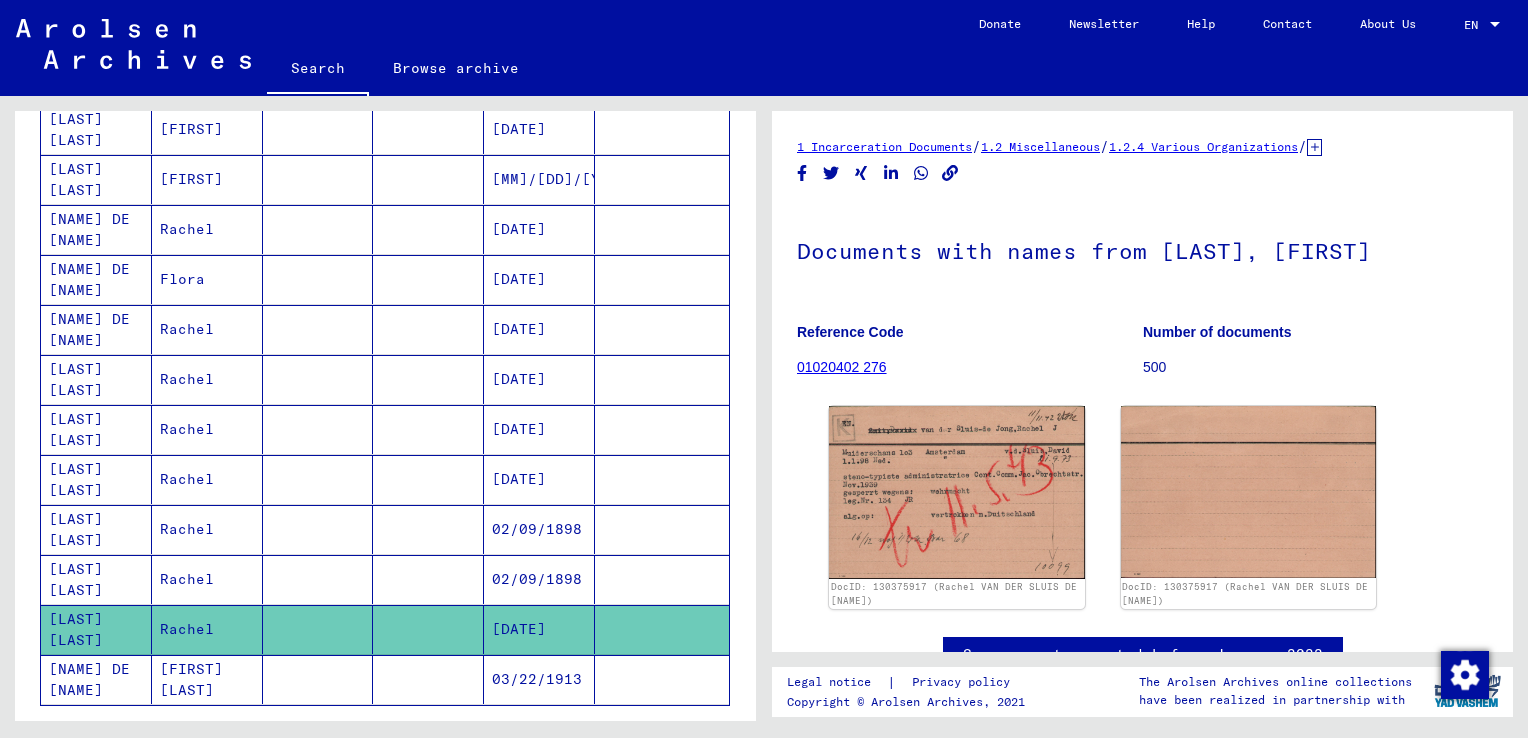 click on "[FIRST] [LAST]" 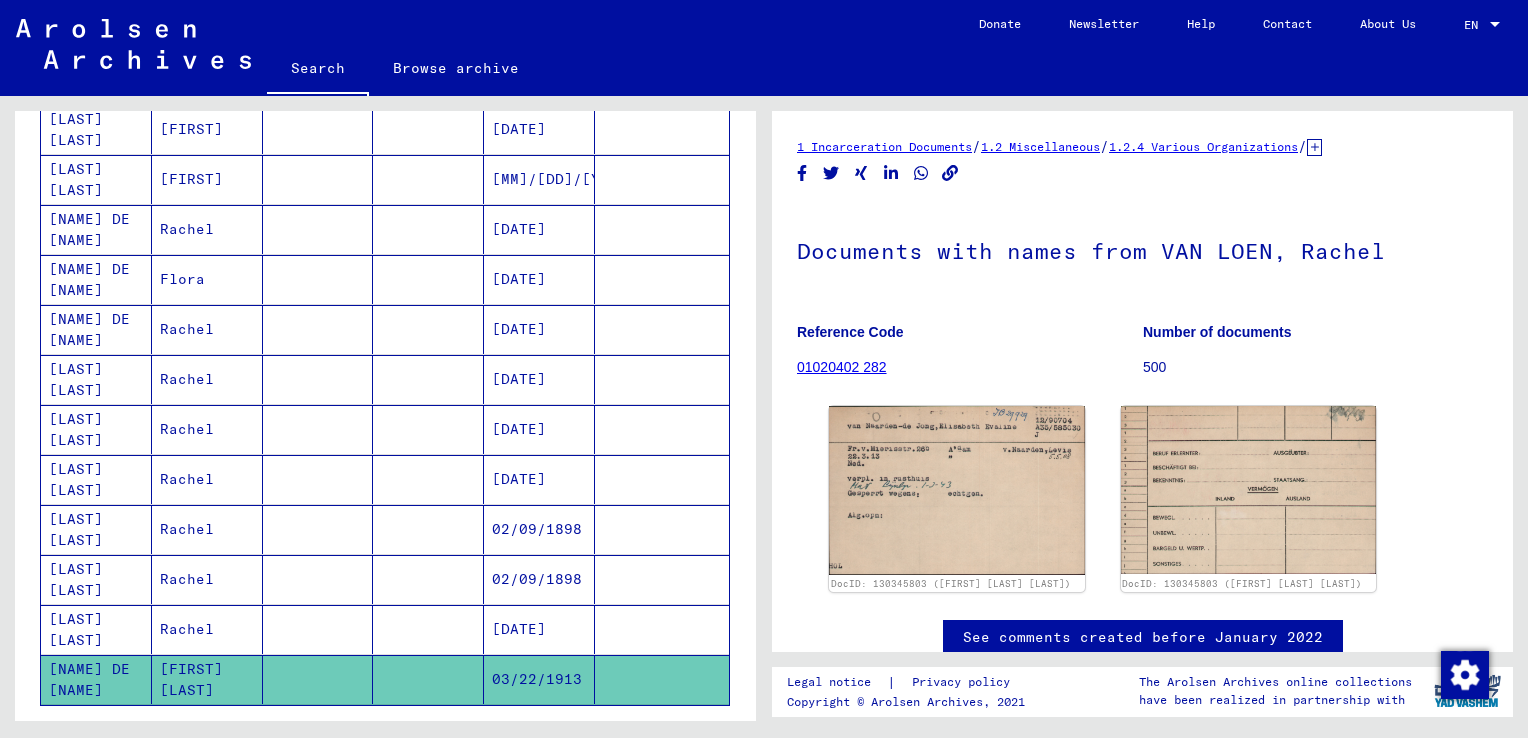 scroll, scrollTop: 0, scrollLeft: 0, axis: both 